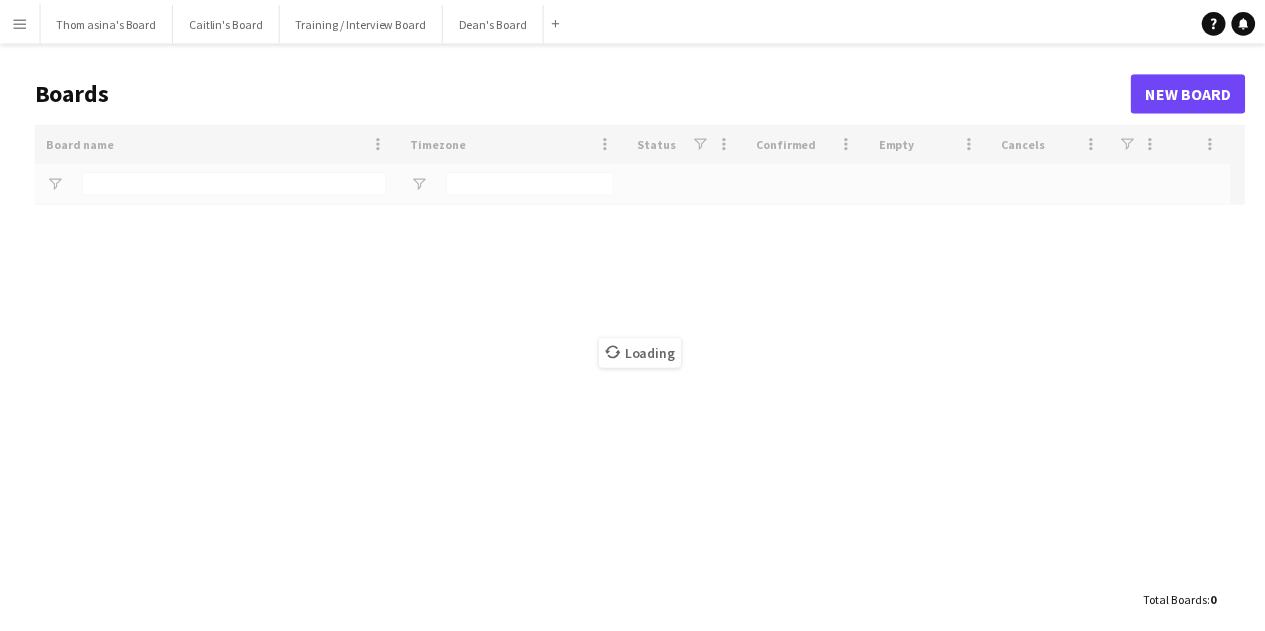 scroll, scrollTop: 0, scrollLeft: 0, axis: both 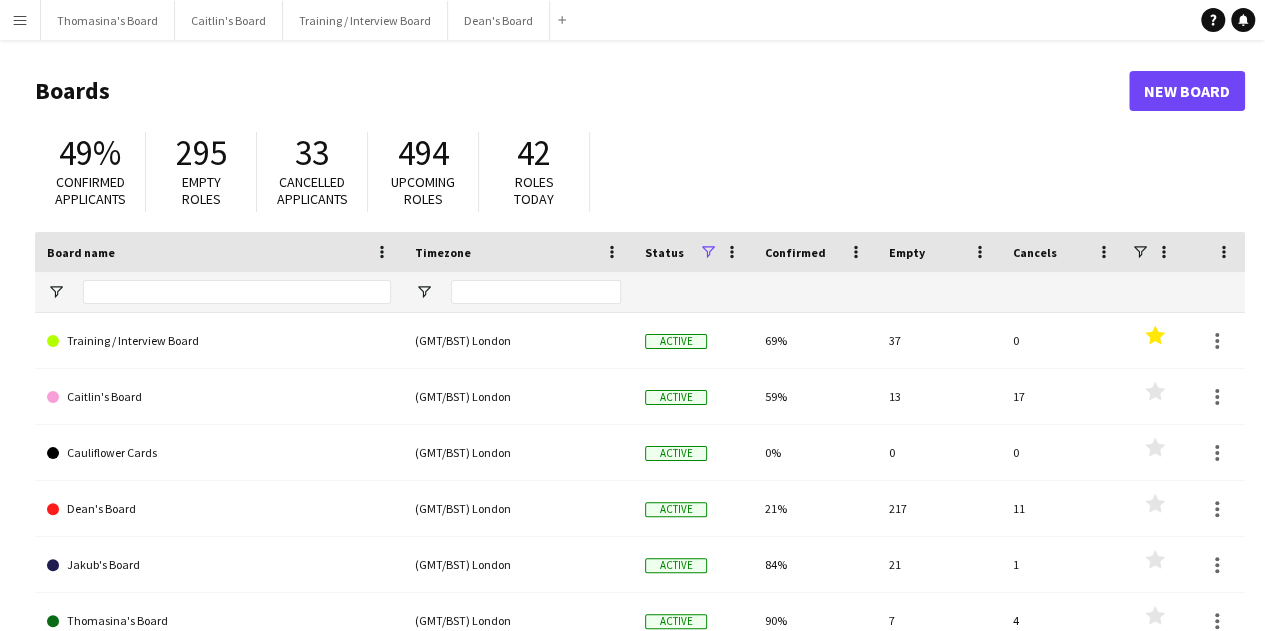 click on "Menu" at bounding box center (20, 20) 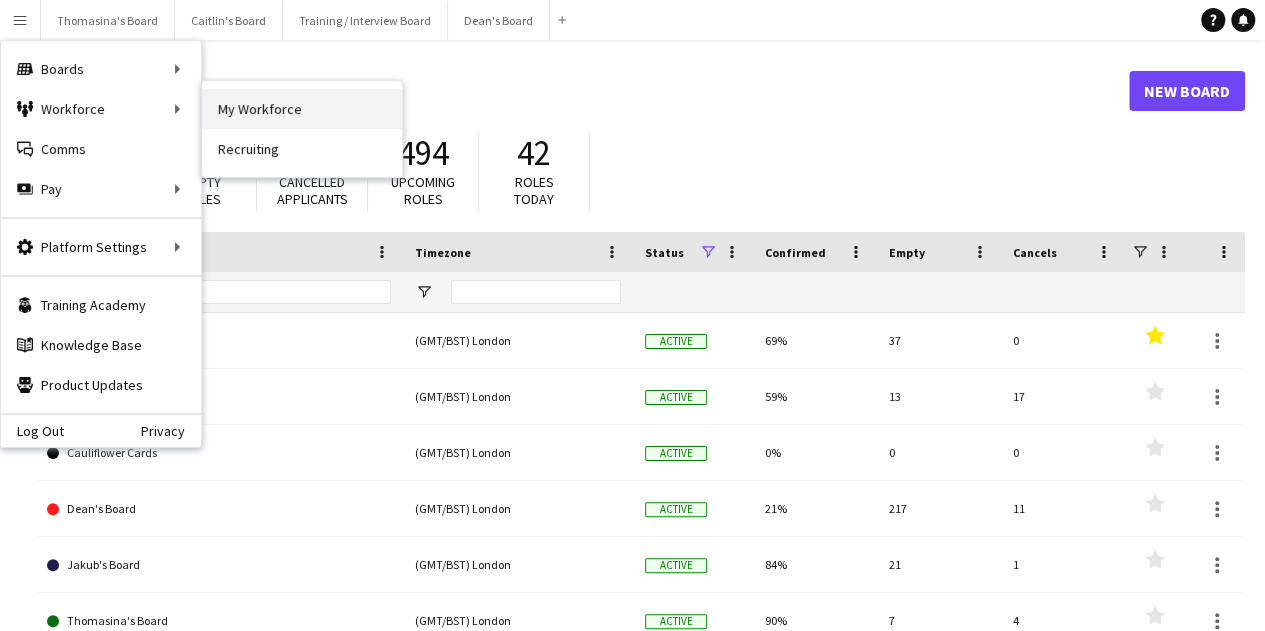click on "My Workforce" at bounding box center (302, 109) 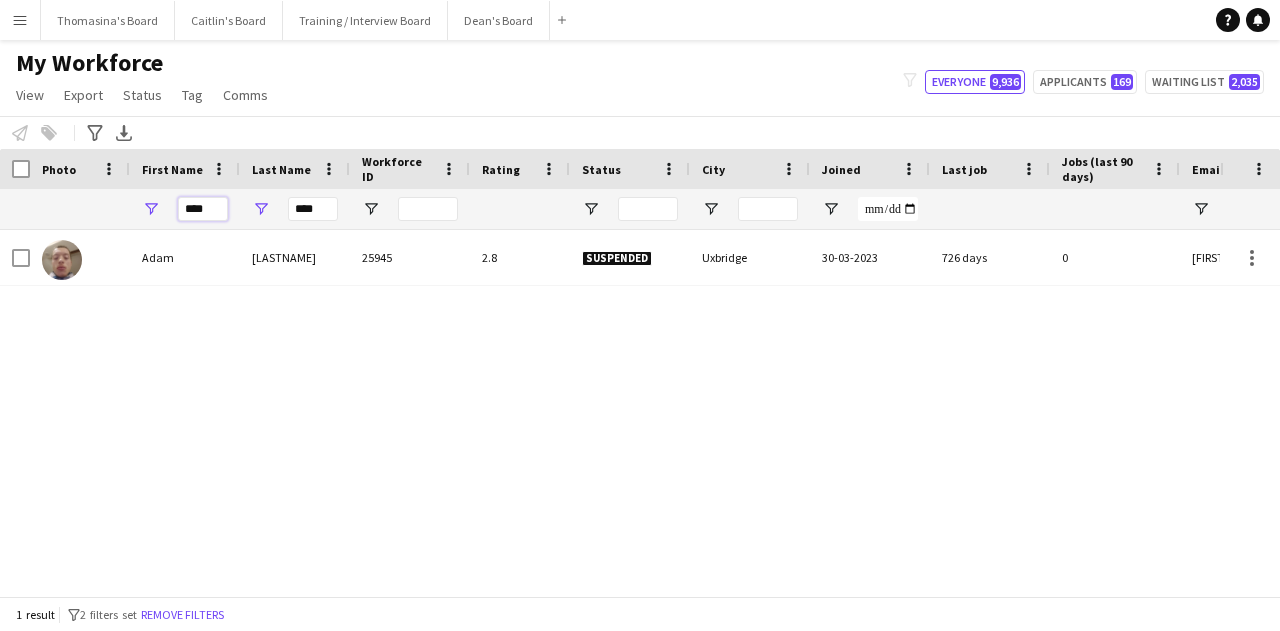 click on "****" at bounding box center (203, 209) 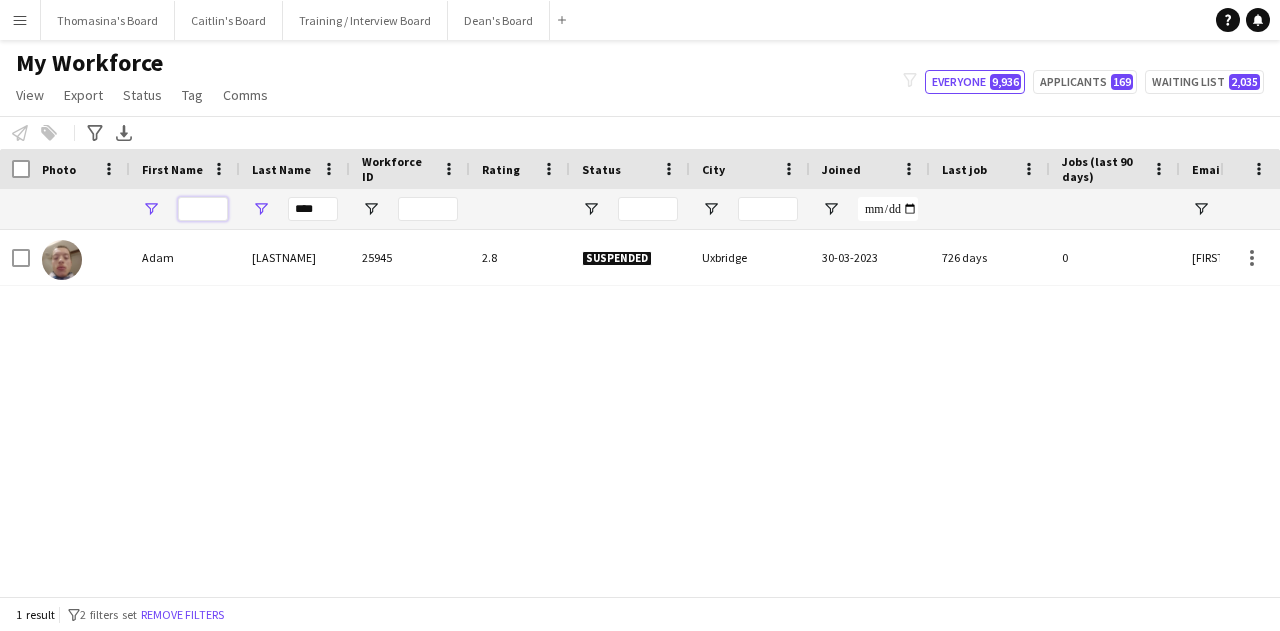 type 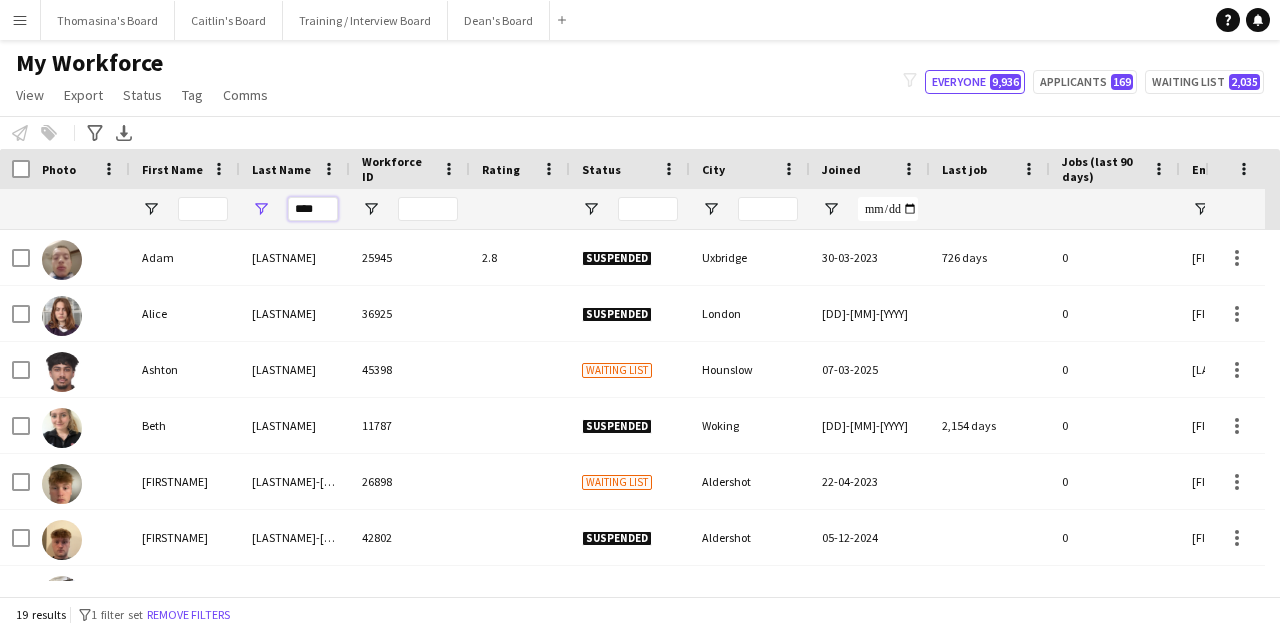 click on "****" at bounding box center [313, 209] 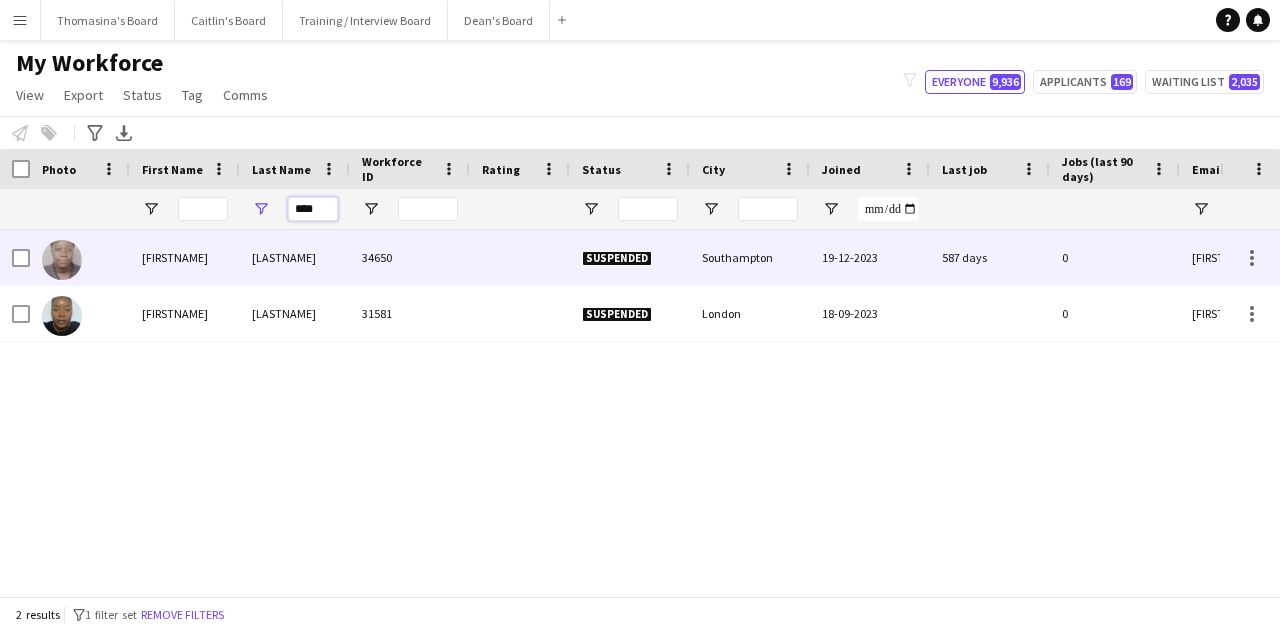 type on "****" 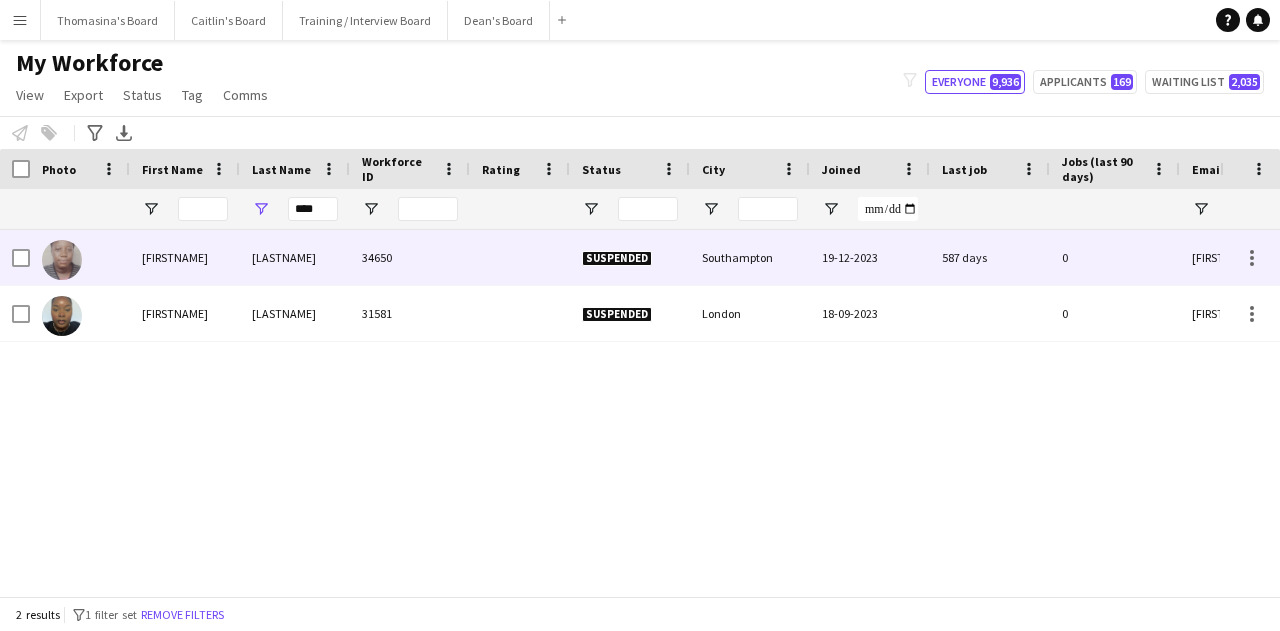 click at bounding box center (62, 260) 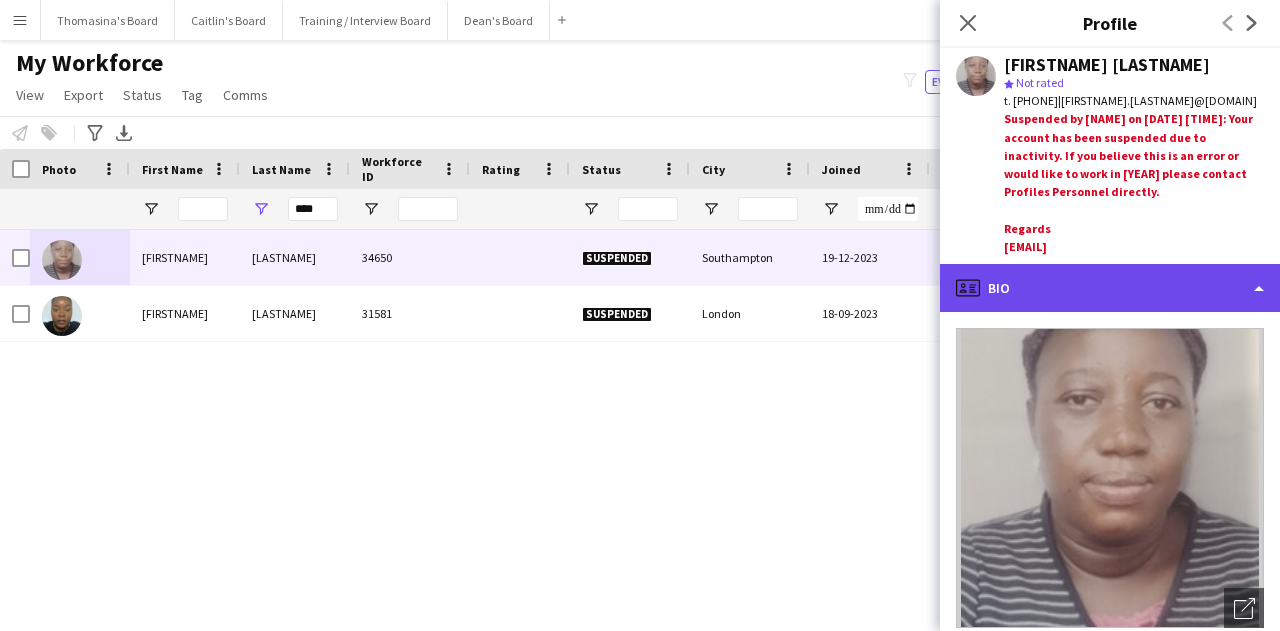 click on "profile
Bio" 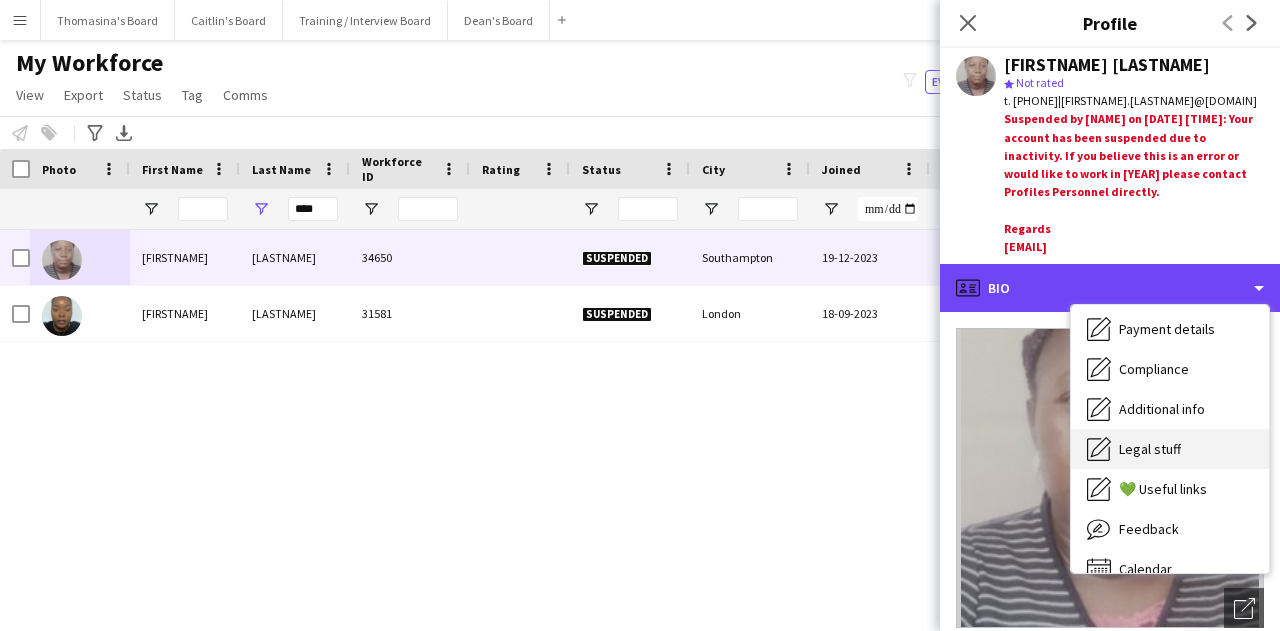 scroll, scrollTop: 268, scrollLeft: 0, axis: vertical 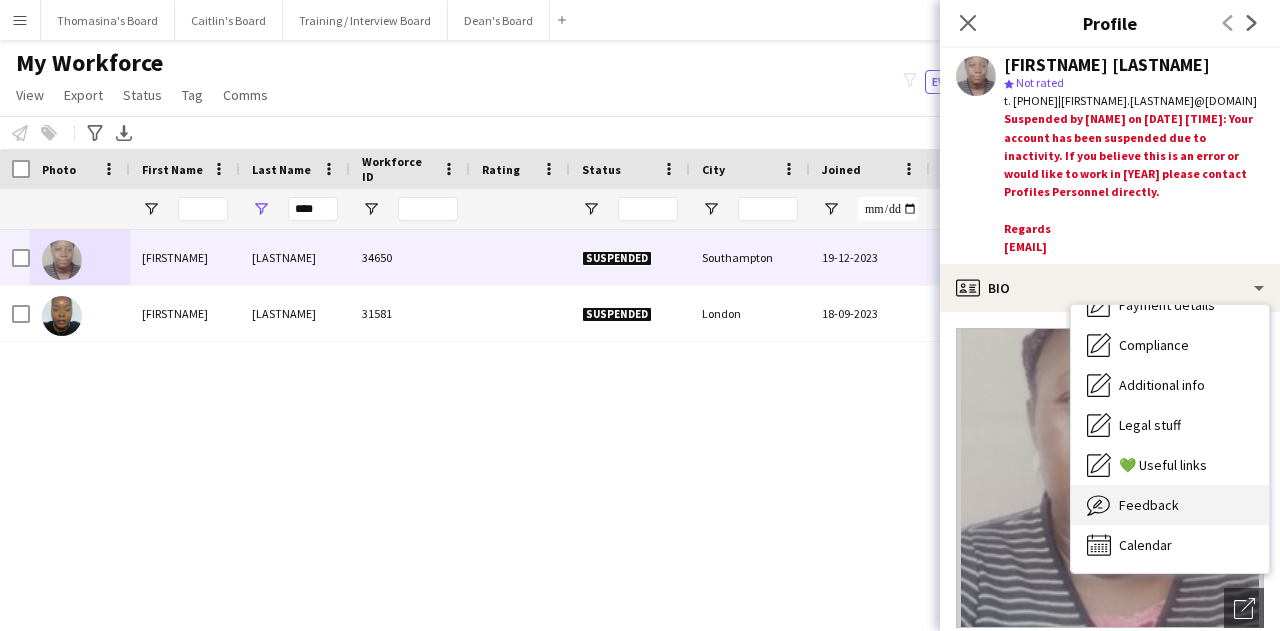 click on "Feedback" at bounding box center (1149, 505) 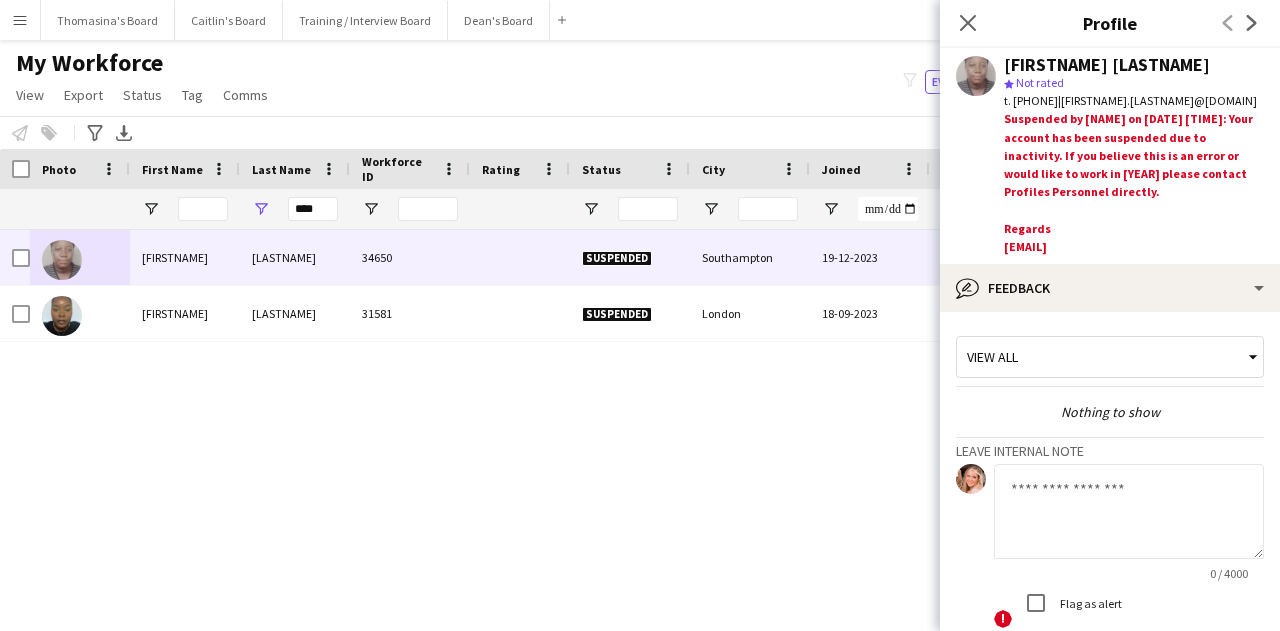 scroll, scrollTop: 100, scrollLeft: 0, axis: vertical 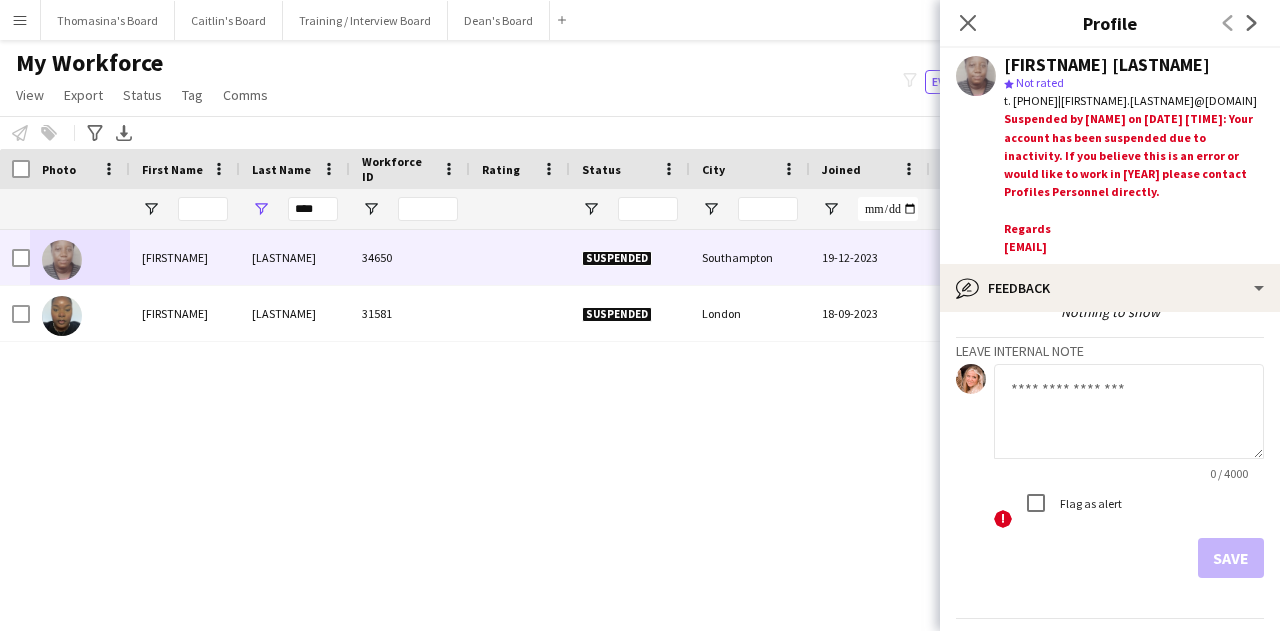 click on "Suspended by Fran Dancona on 02-01-2025 12:16: Your account has been suspended due to inactivity. If you believe this is an error or would like to work in 2025 please contact Profiles Personnel directly. Regards recruitment@profiles-personnel.com" 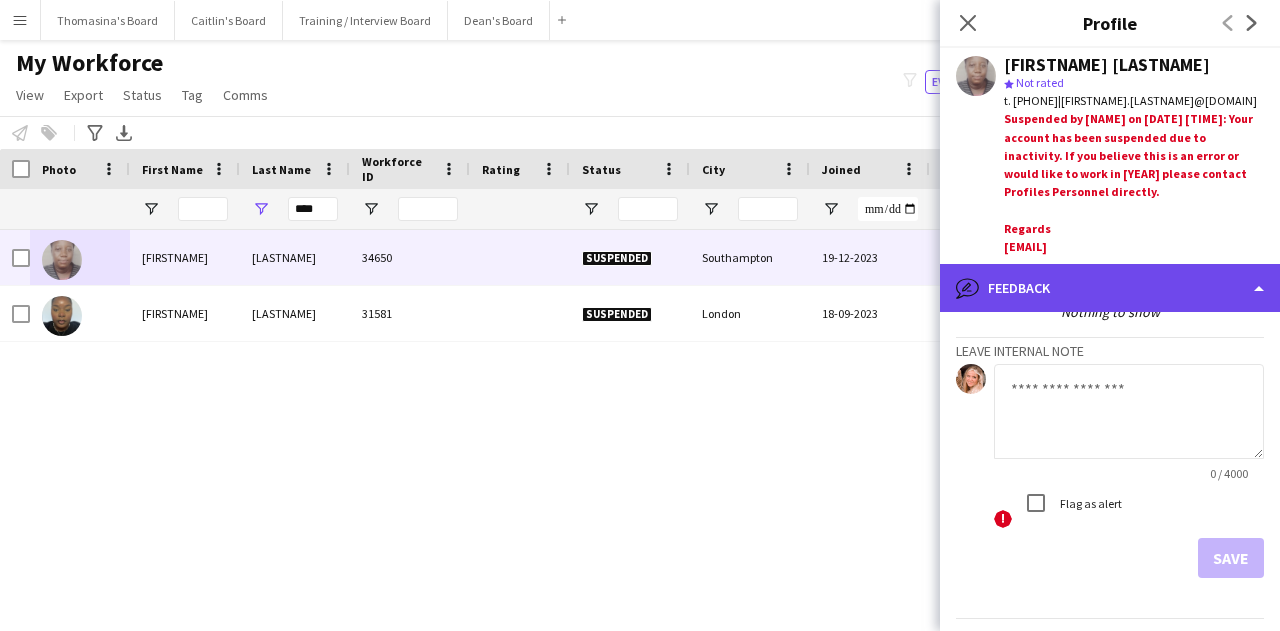 click on "bubble-pencil
Feedback" 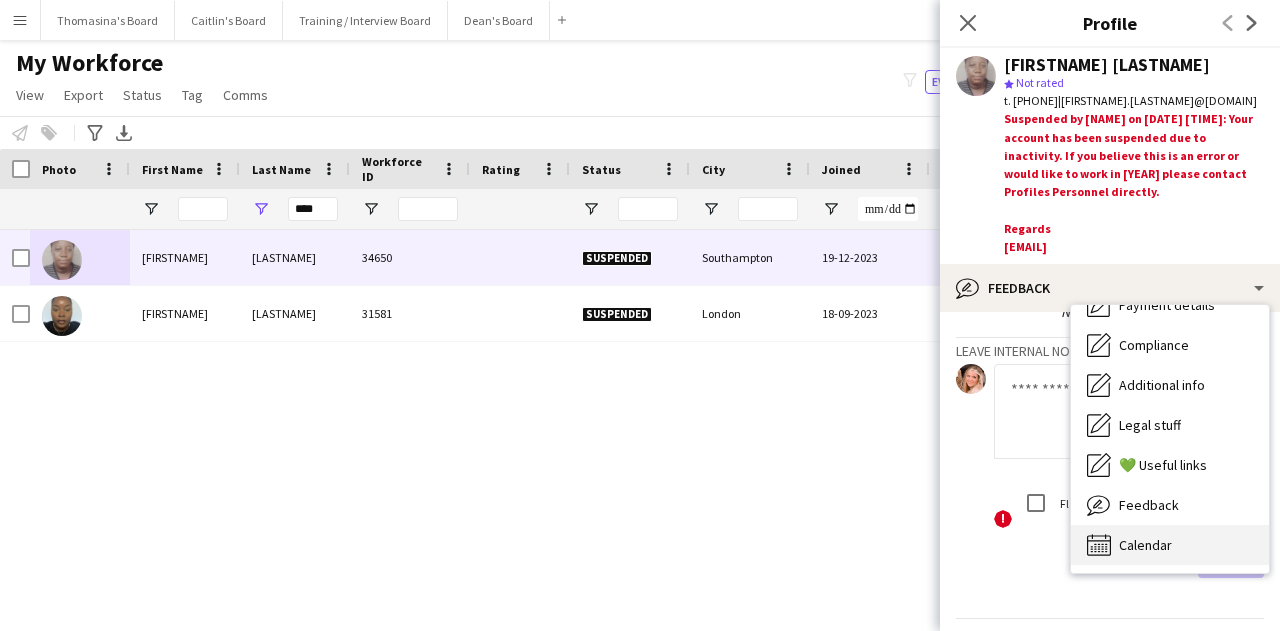 click on "Calendar
Calendar" at bounding box center (1170, 545) 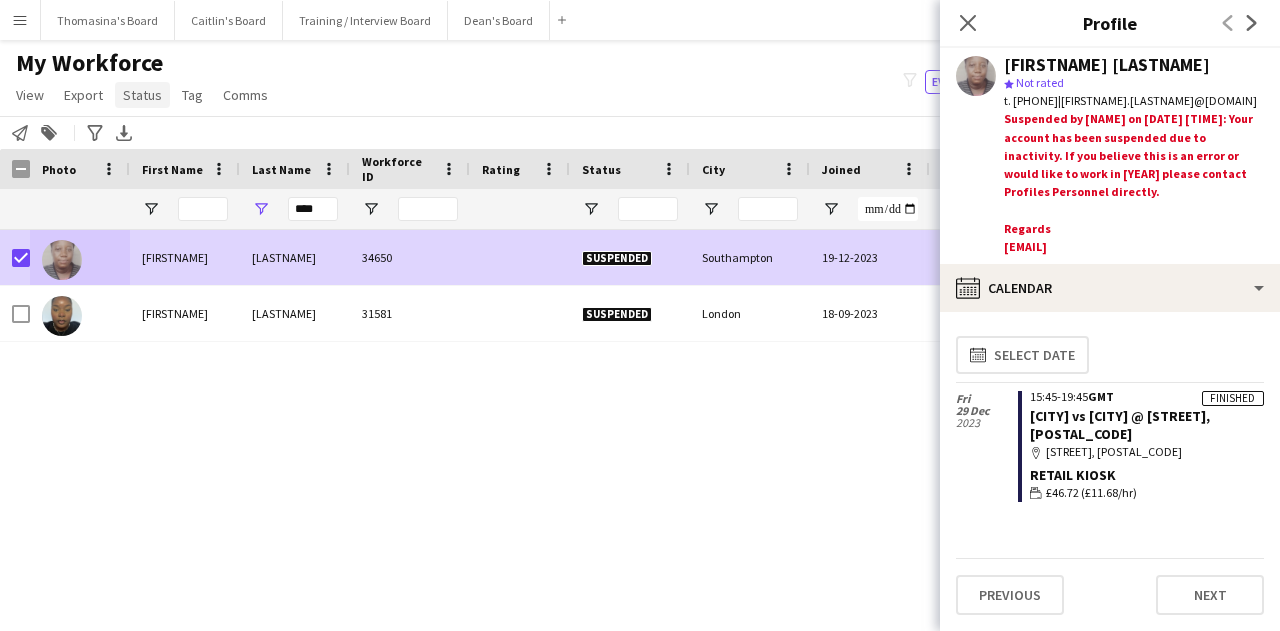 click on "Status" 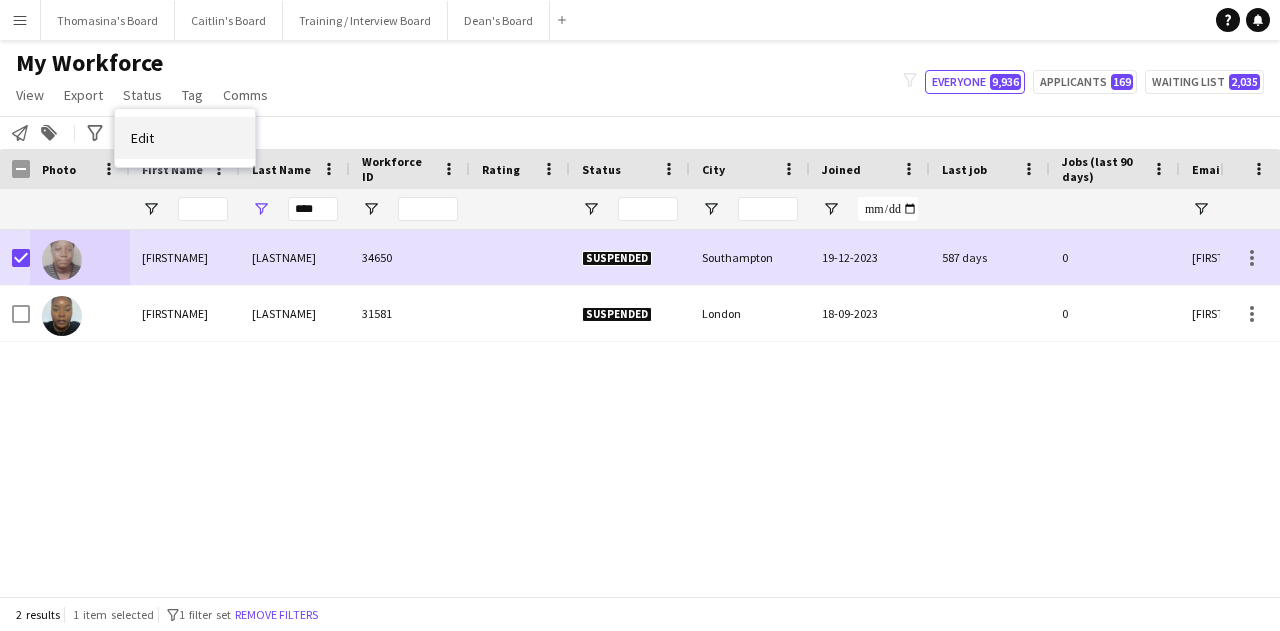 click on "Edit" at bounding box center [185, 138] 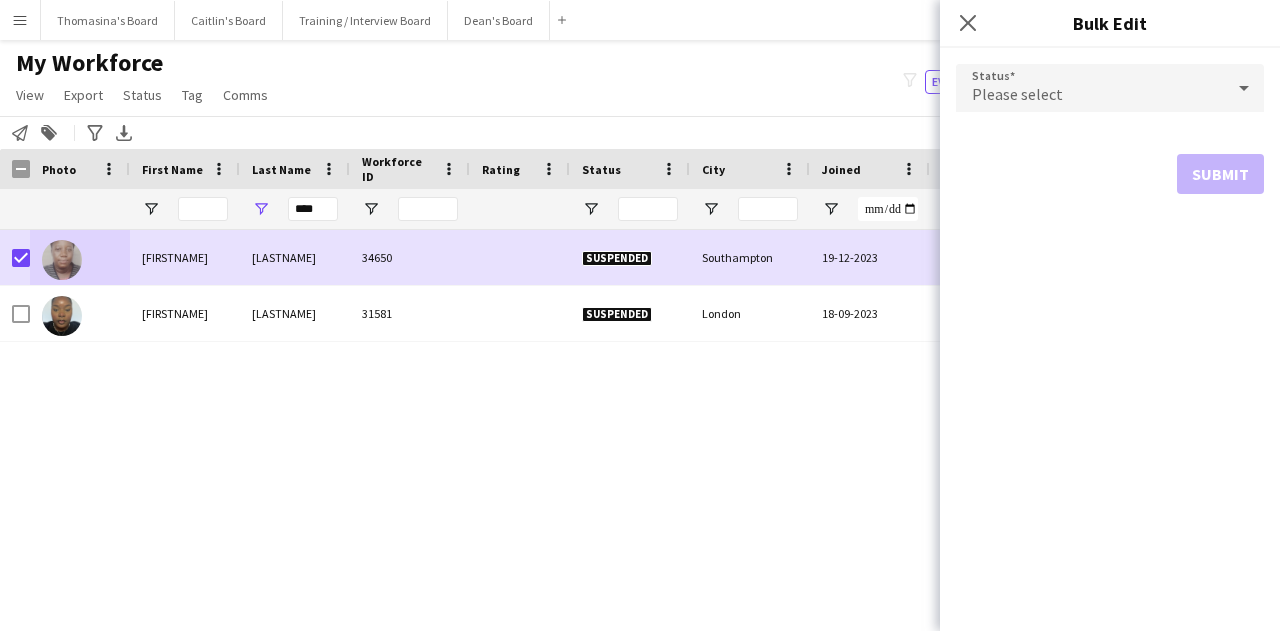 click on "Please select" at bounding box center [1017, 94] 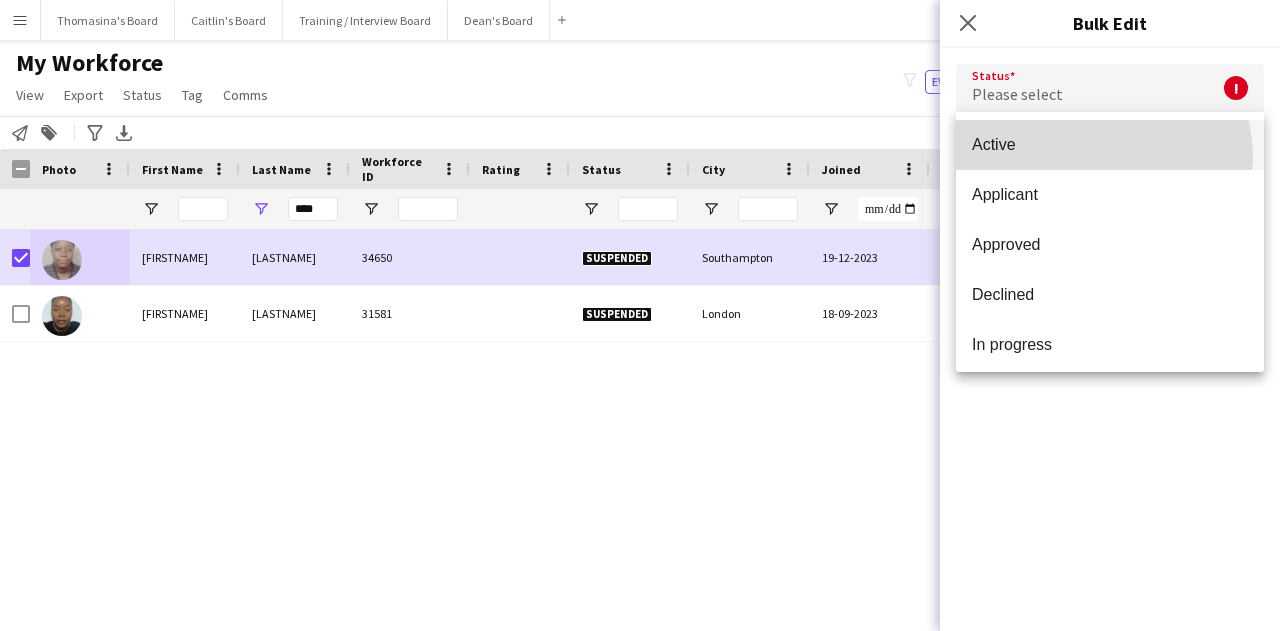 click on "Active" at bounding box center (1110, 145) 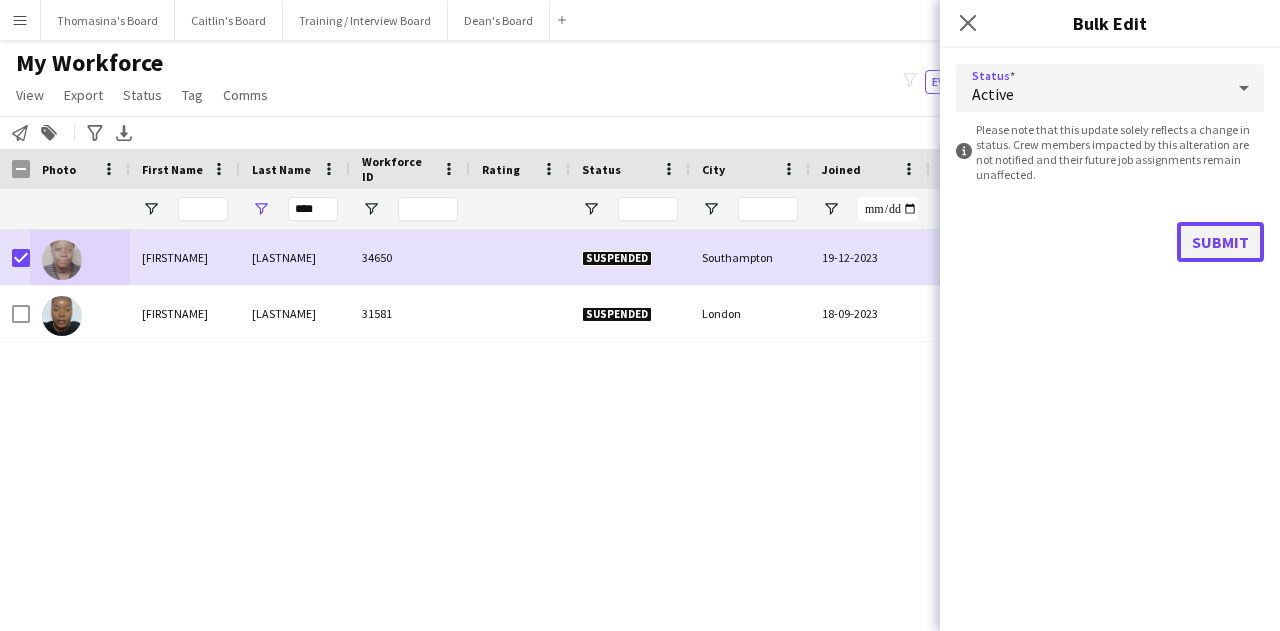 click on "Submit" 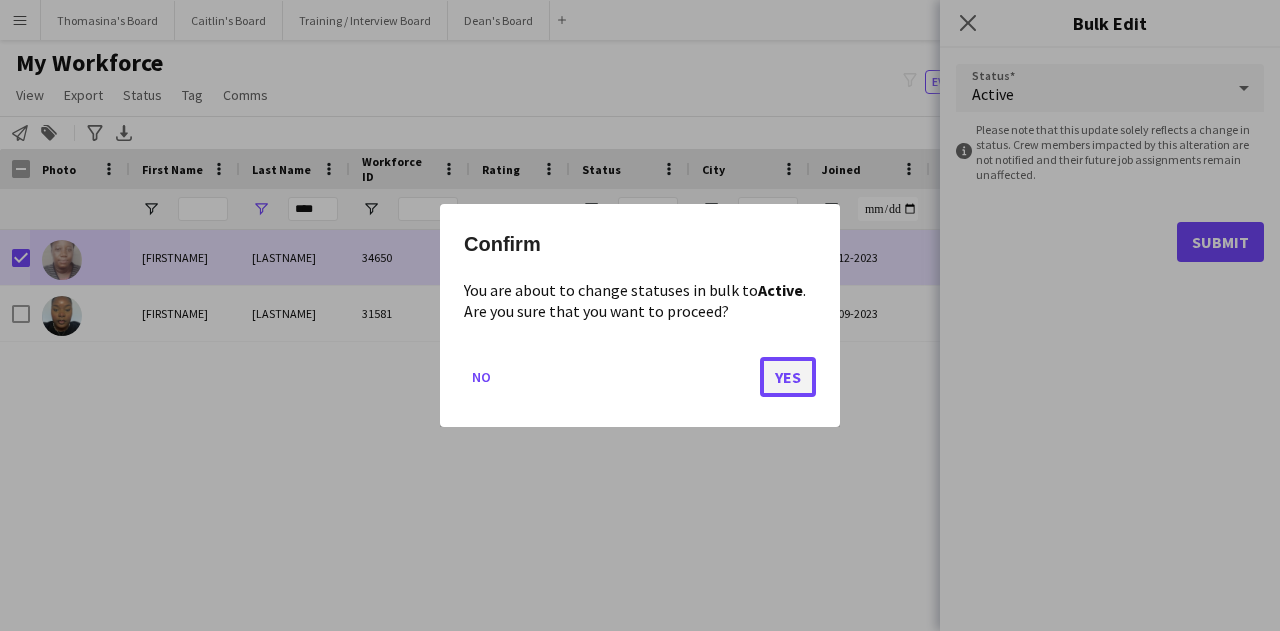 click on "Yes" 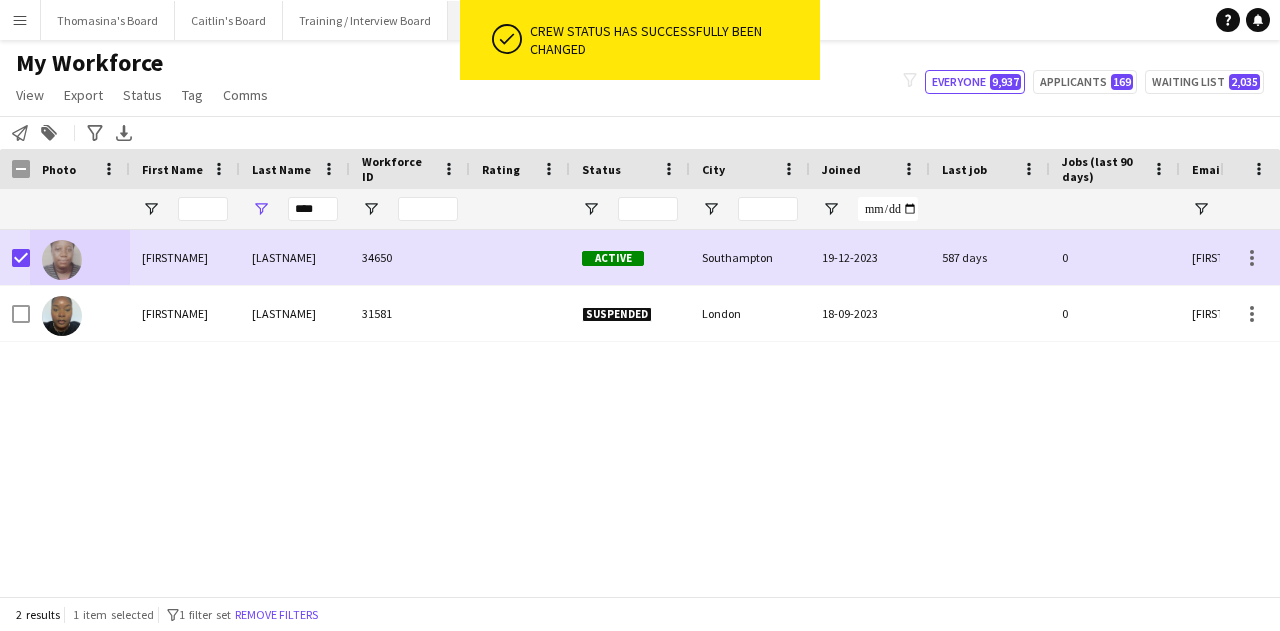 click on "Dean's Board
Close" at bounding box center [499, 20] 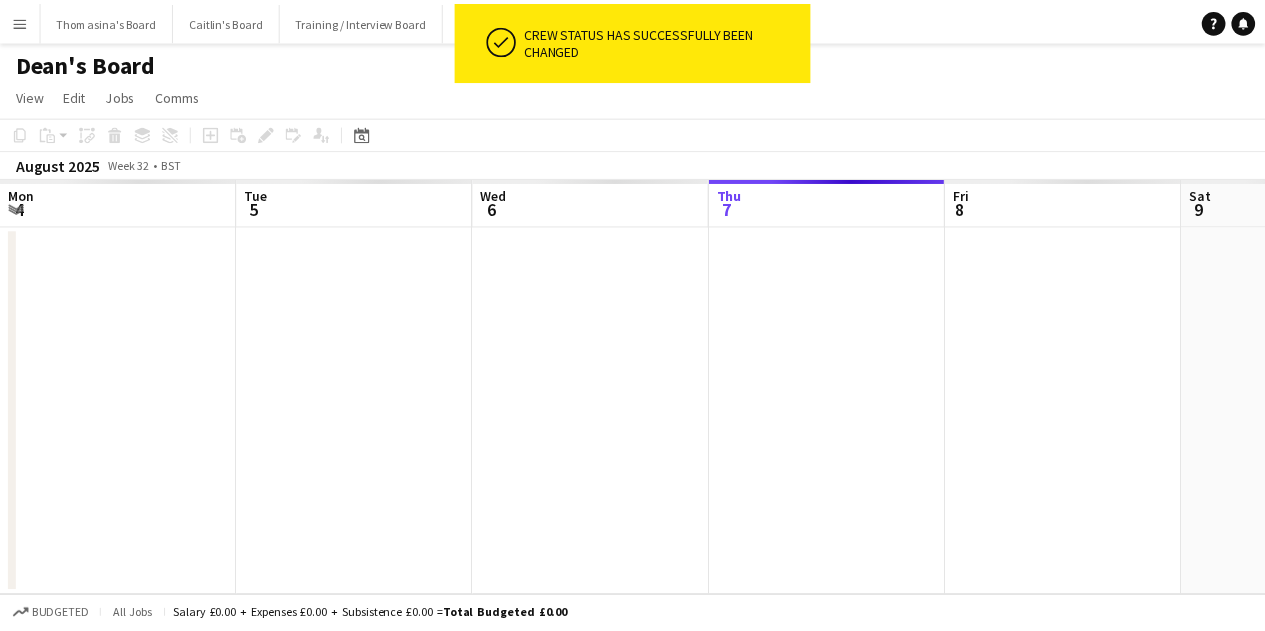 scroll, scrollTop: 0, scrollLeft: 478, axis: horizontal 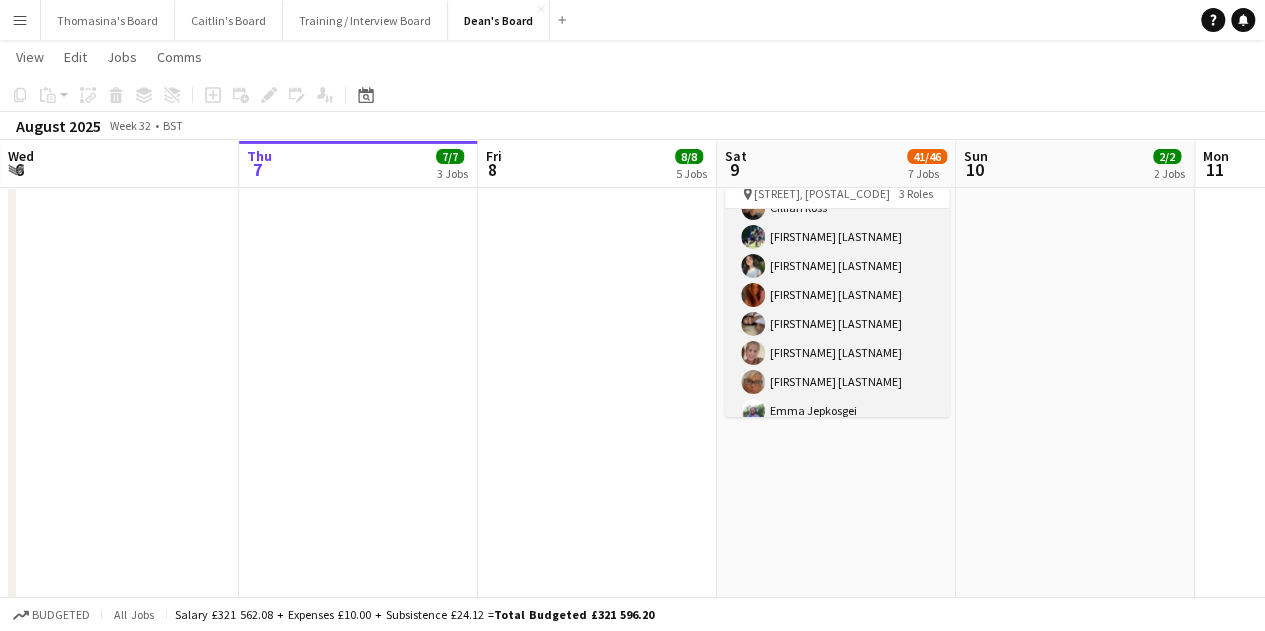 click on "Retail Kiosk    5A   13/14   10:30-14:30 (4h)
Milan Sani Joel Easton Roopendra Prasad Chintadapi Shekar ! Cillian Ross Iley Bailey Elina Kalendzhieva Courteney Gardner Melaia Wong Elfye Richards Cassandra Mullen Emma Jepkosgei millie bates Travis Carr
single-neutral-actions" at bounding box center [837, 292] 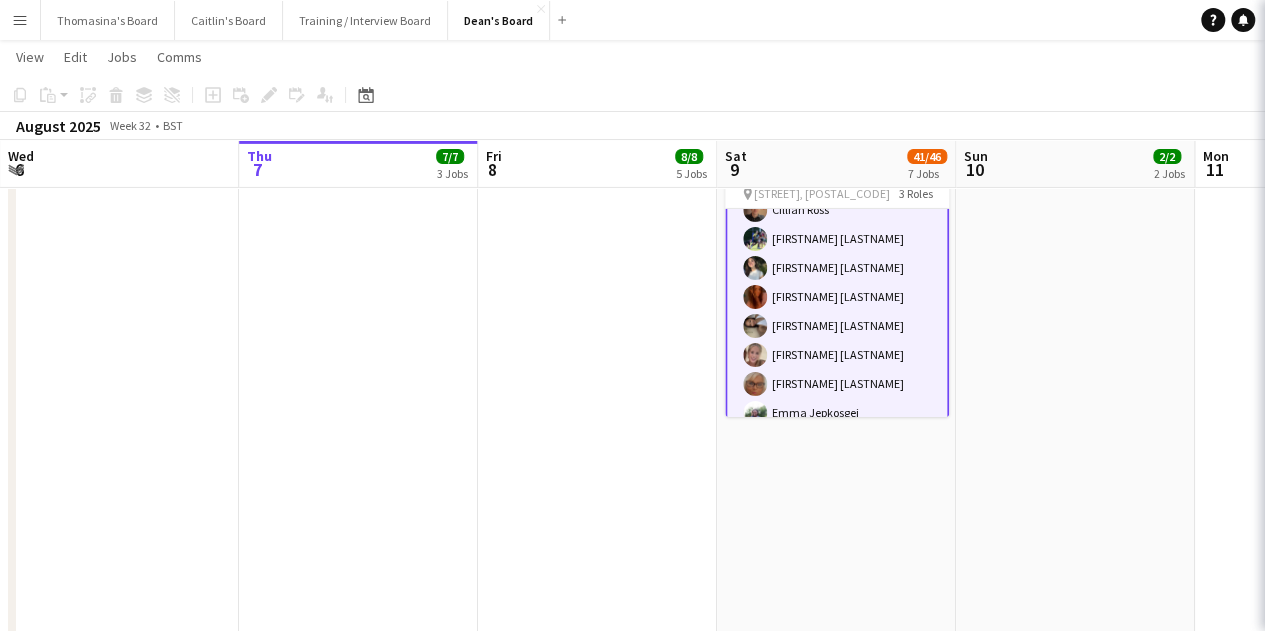 scroll, scrollTop: 0, scrollLeft: 481, axis: horizontal 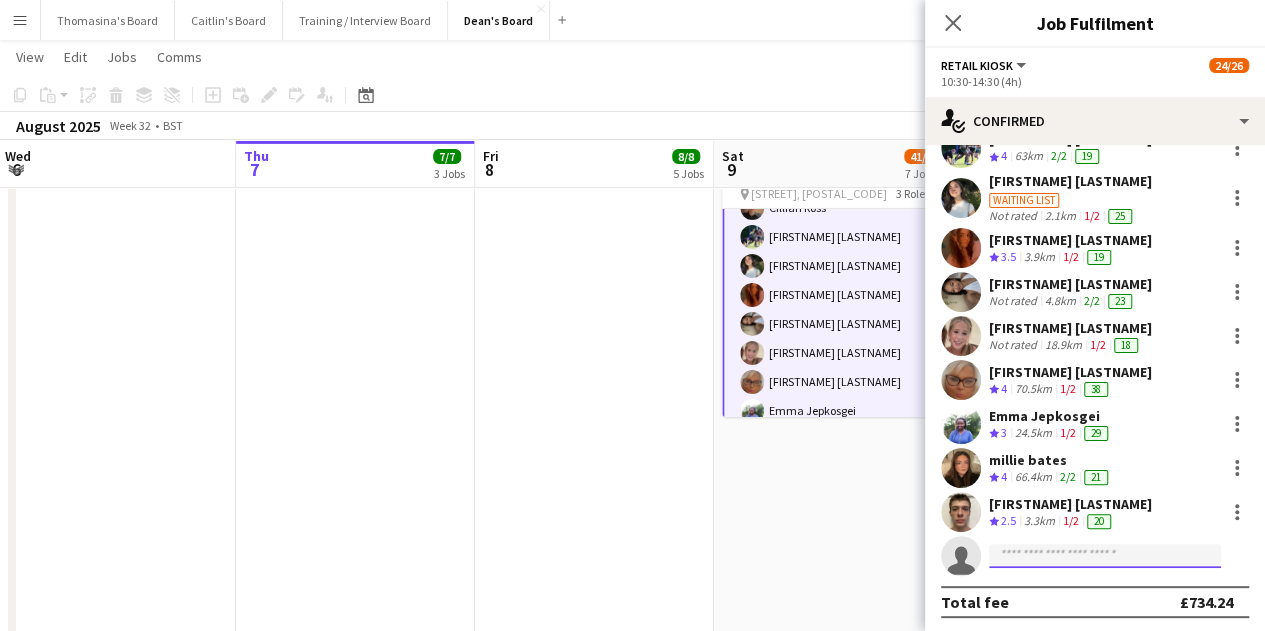 click 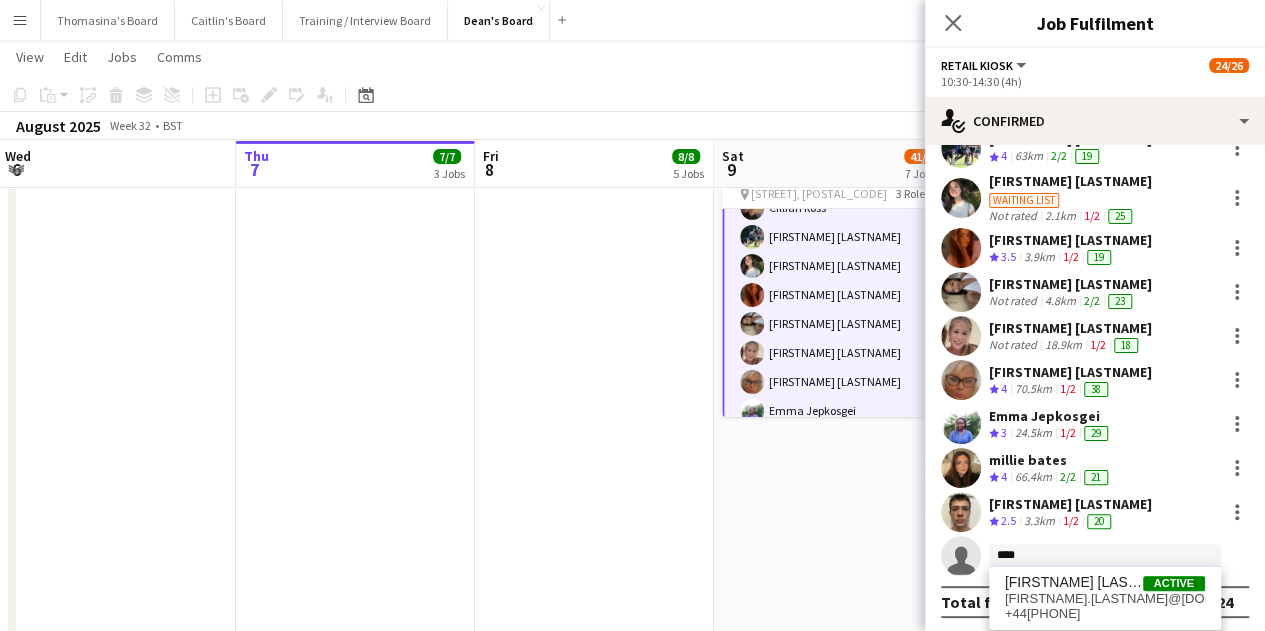 type on "****" 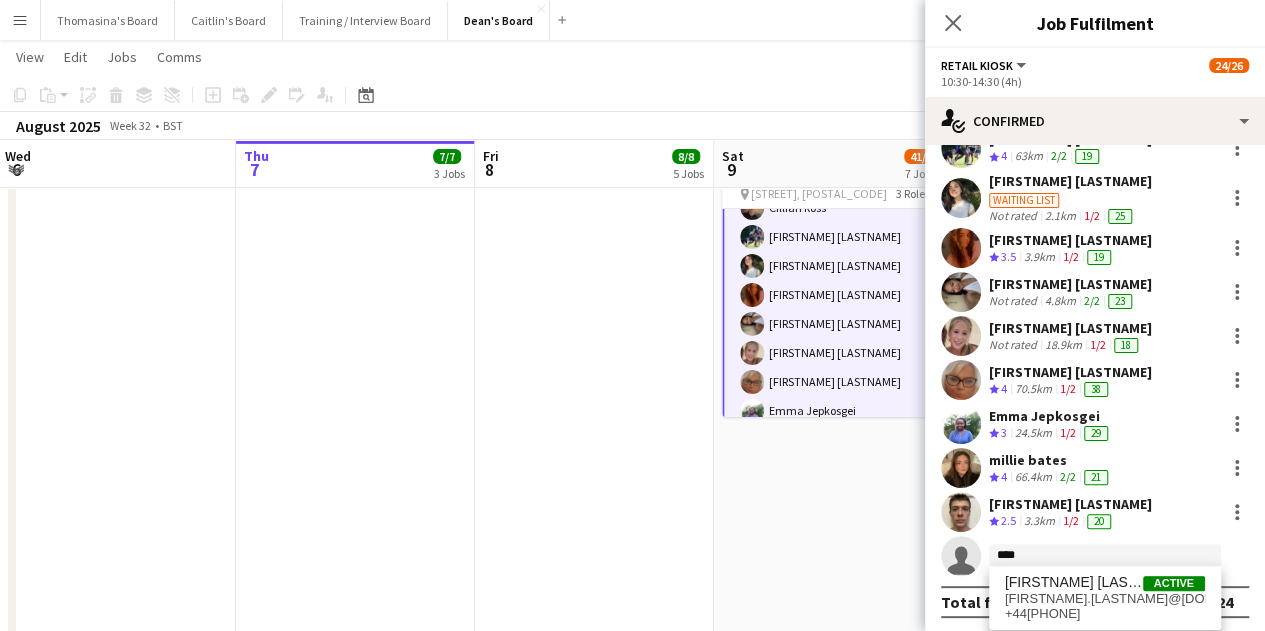 click on "[FIRST] [LAST]" at bounding box center [1074, 582] 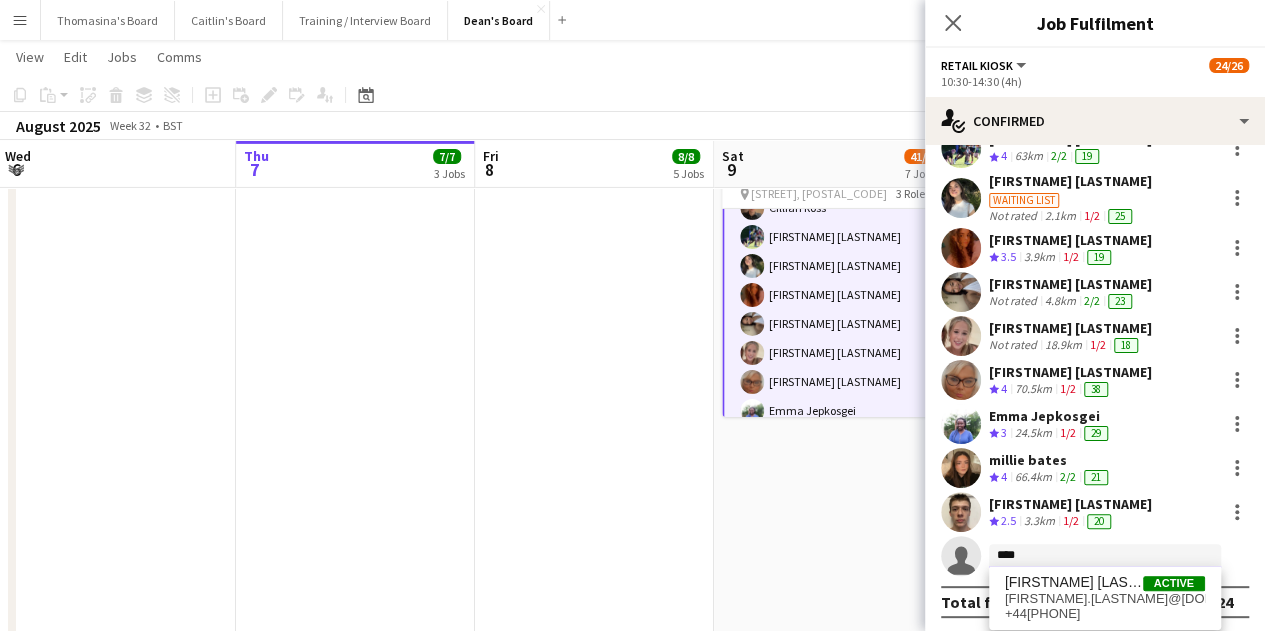 type 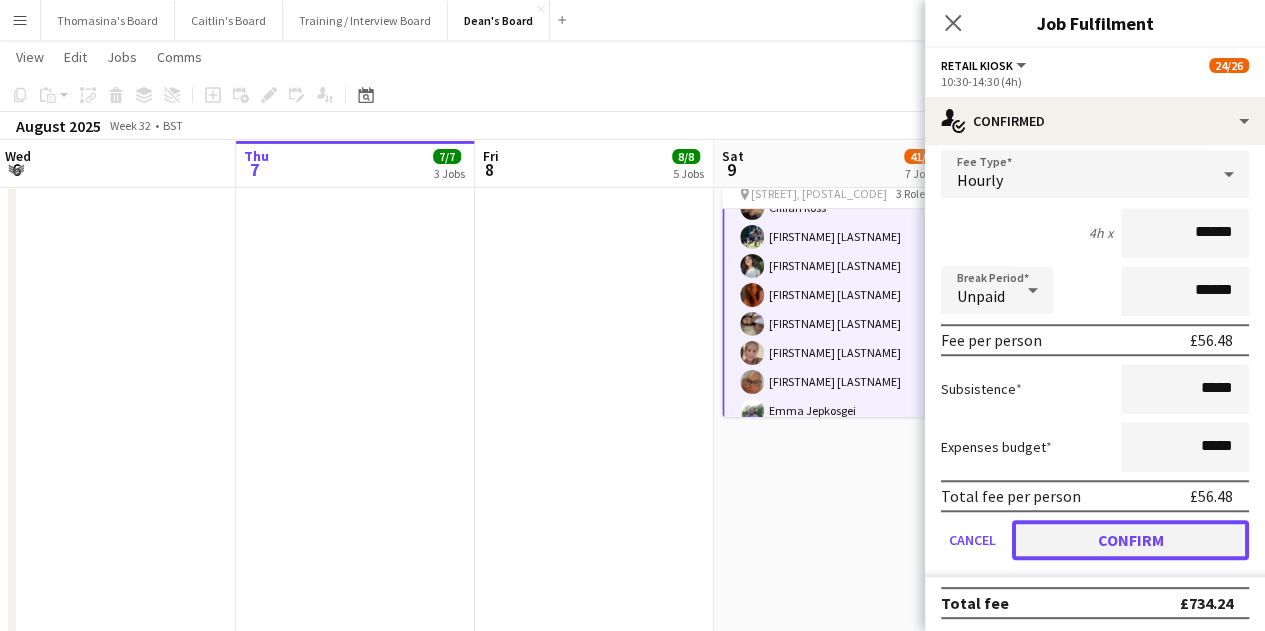 click on "Confirm" at bounding box center [1130, 540] 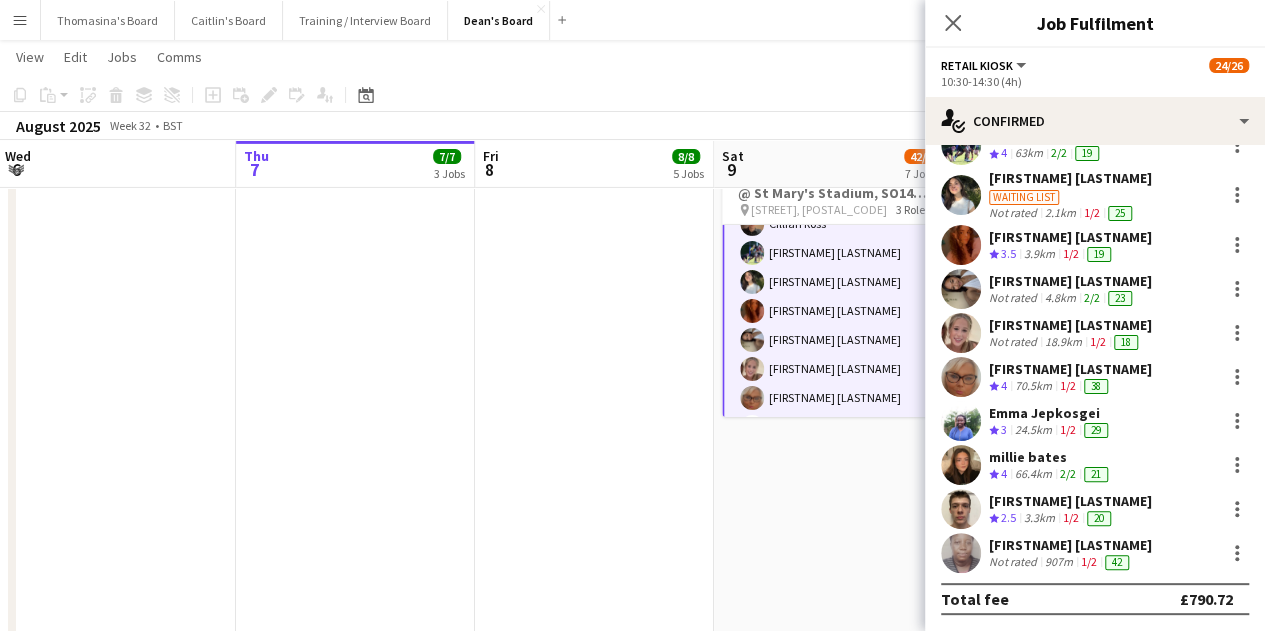 scroll, scrollTop: 264, scrollLeft: 0, axis: vertical 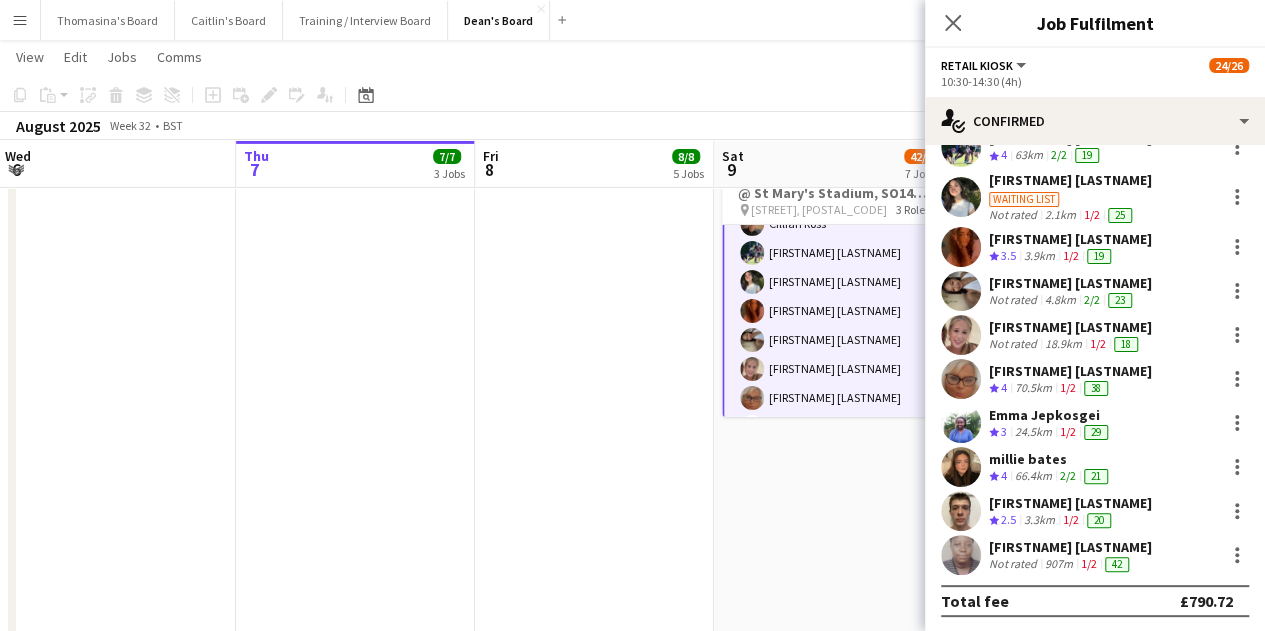click on "Retail Kiosk    14/14   10:30-14:30 (4h)
Milan Sani Joel Easton Roopendra Prasad Chintadapi Shekar ! Cillian Ross Iley Bailey Elina Kalendzhieva Courteney Gardner Melaia Wong Elfye Richards Cassandra Mullen Emma Jepkosgei millie bates Travis Carr Pamela Bockarie" at bounding box center [834, 308] 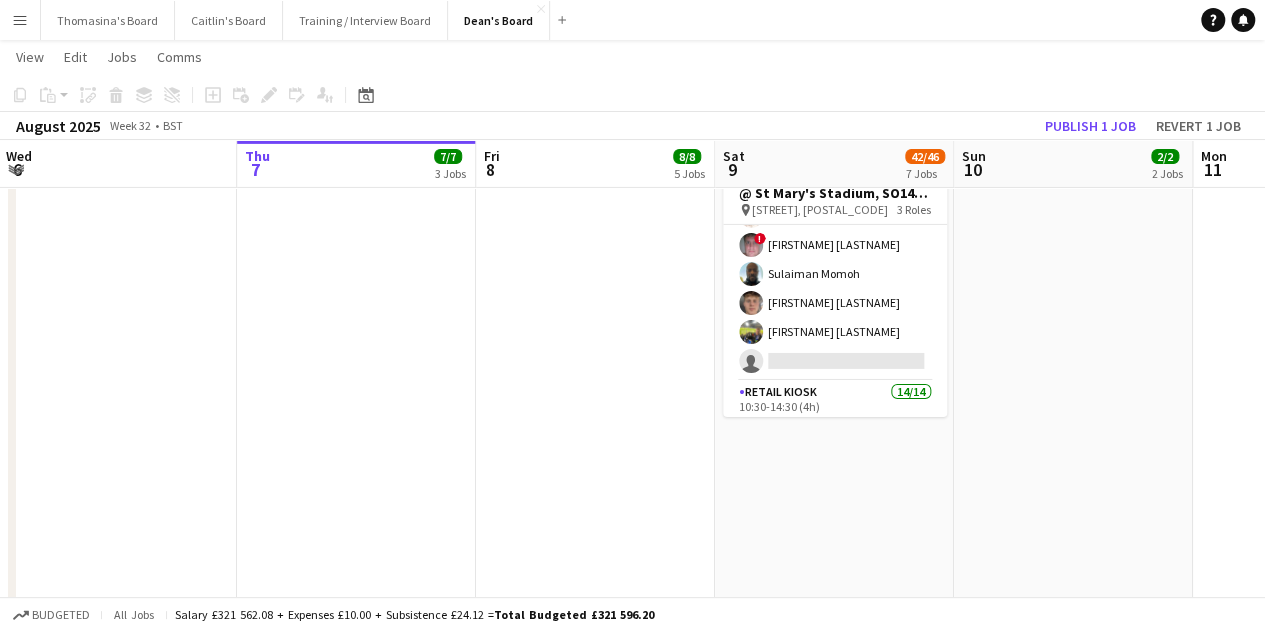 scroll, scrollTop: 268, scrollLeft: 0, axis: vertical 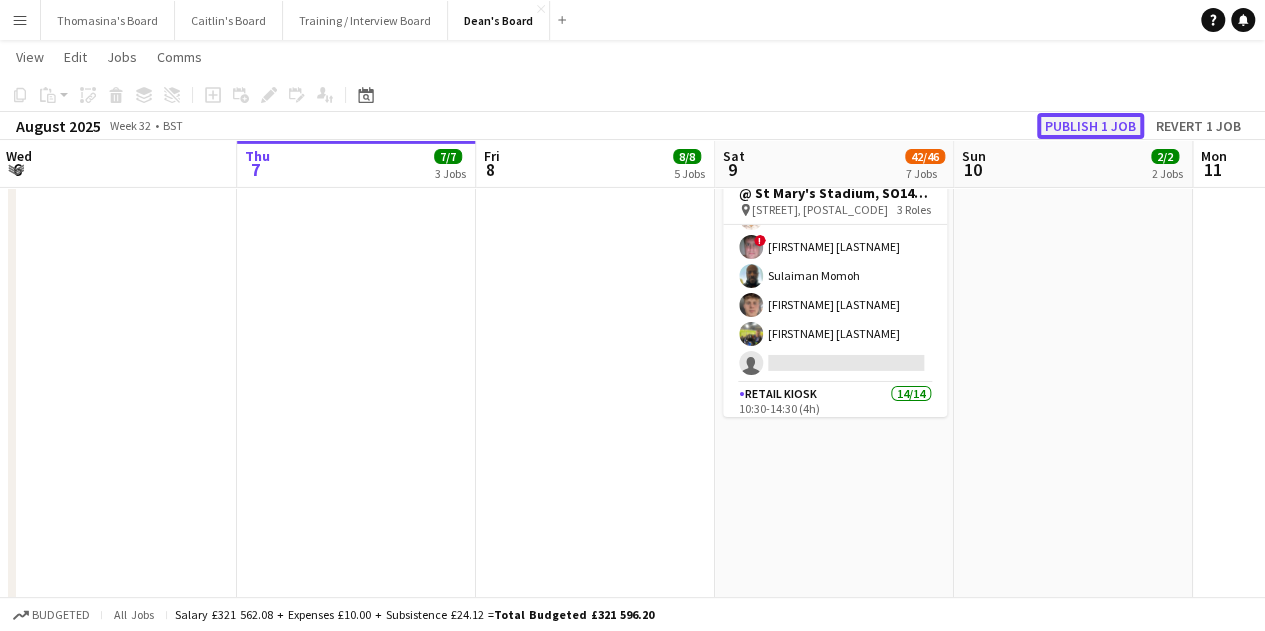 click on "Publish 1 job" 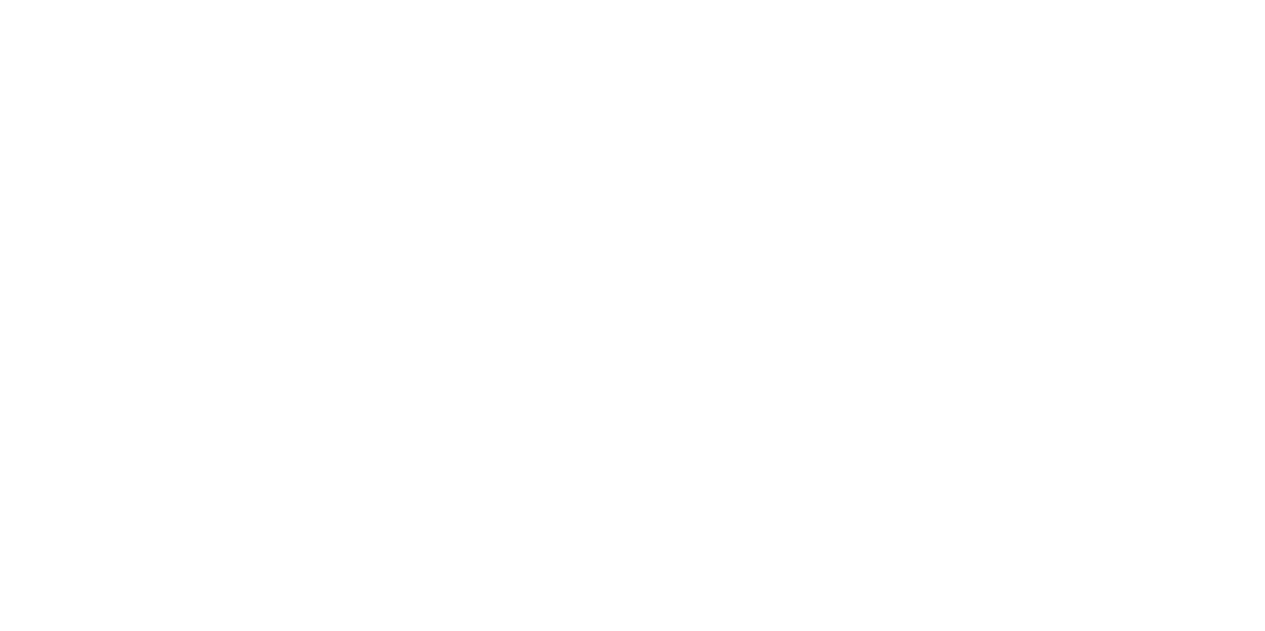 scroll, scrollTop: 0, scrollLeft: 0, axis: both 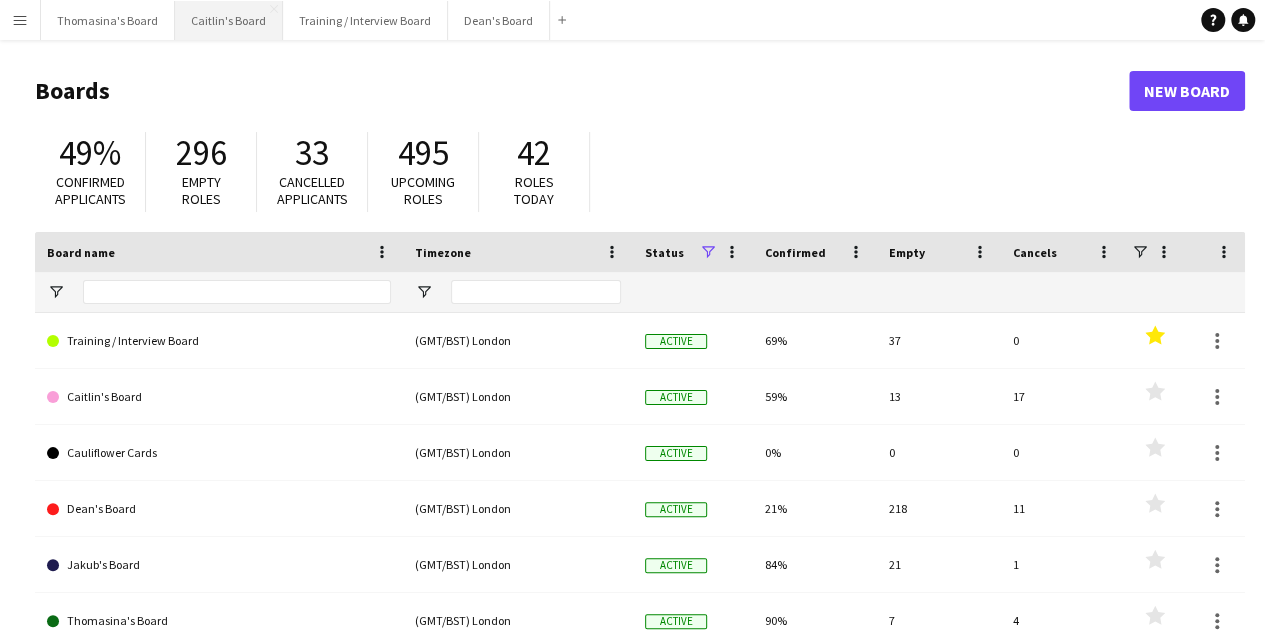 click on "Caitlin's Board
Close" at bounding box center [229, 20] 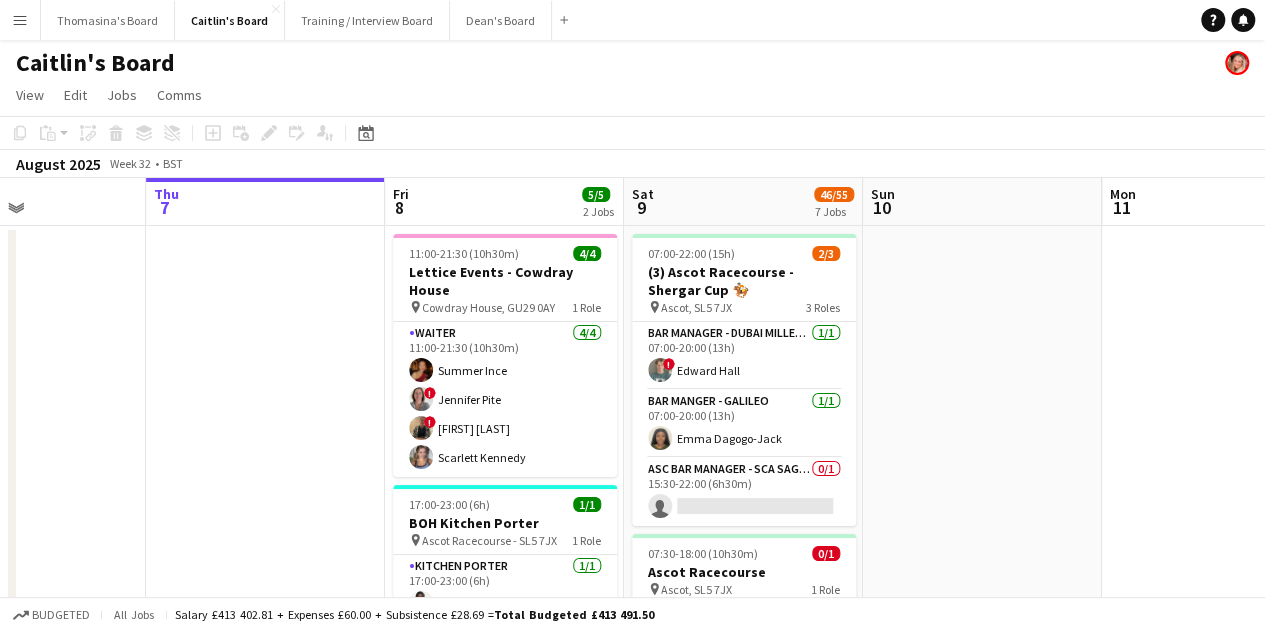 drag, startPoint x: 266, startPoint y: 388, endPoint x: 155, endPoint y: 392, distance: 111.07205 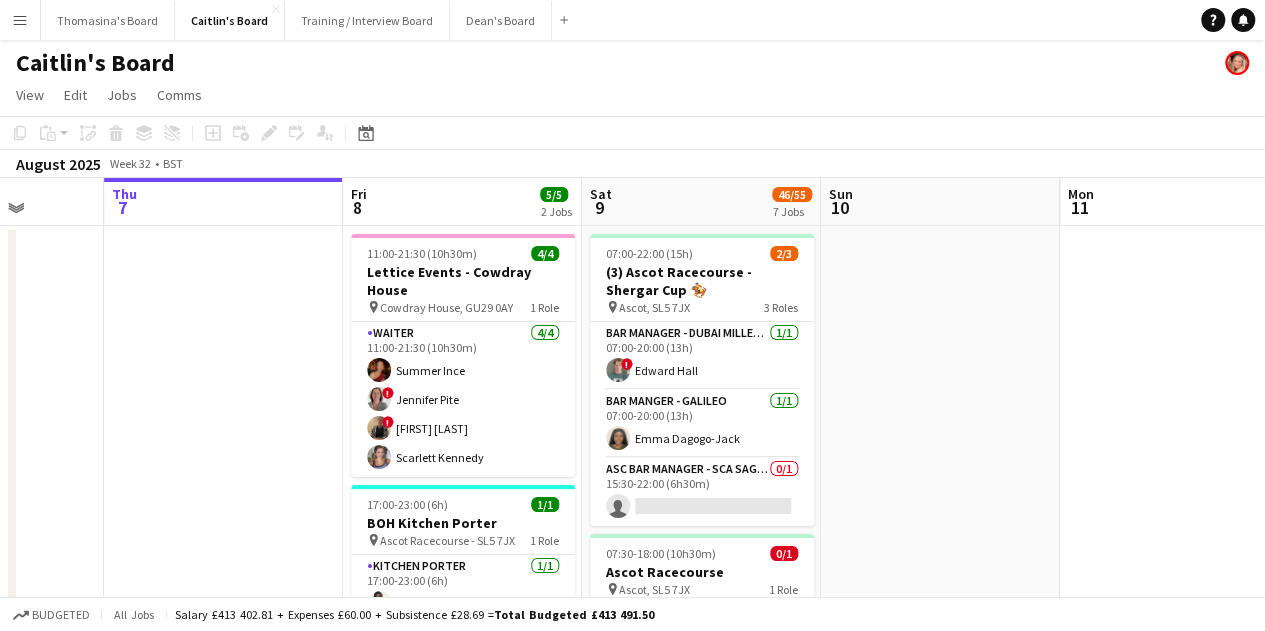 scroll, scrollTop: 0, scrollLeft: 616, axis: horizontal 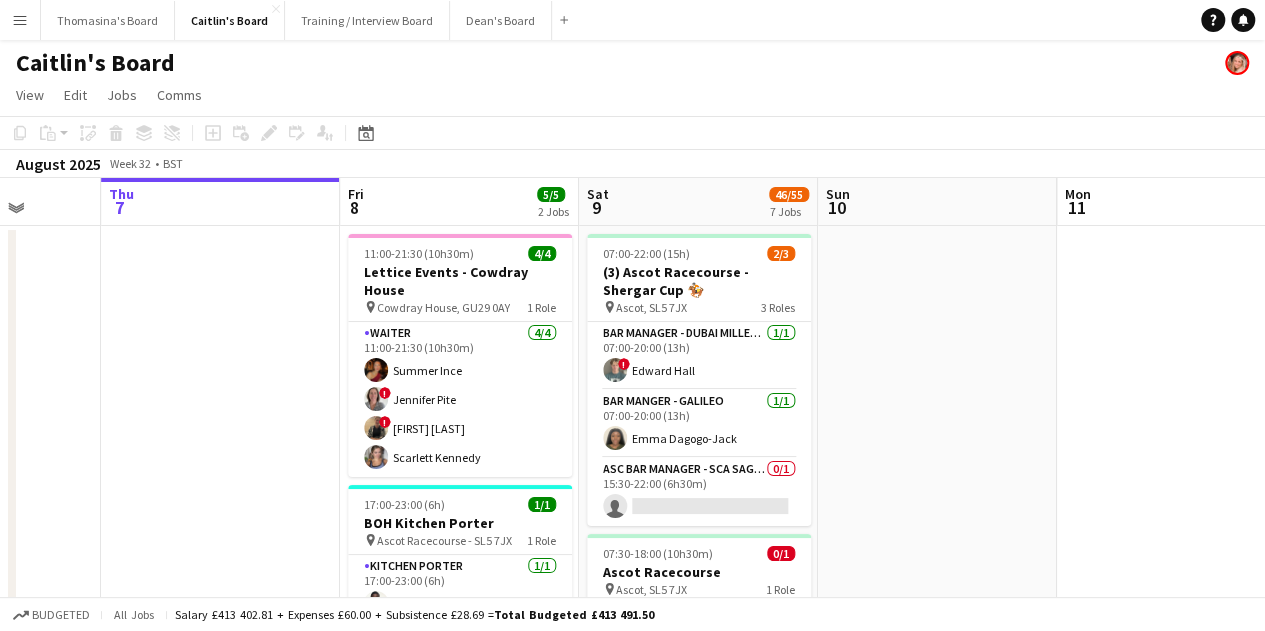drag, startPoint x: 1006, startPoint y: 421, endPoint x: 979, endPoint y: 424, distance: 27.166155 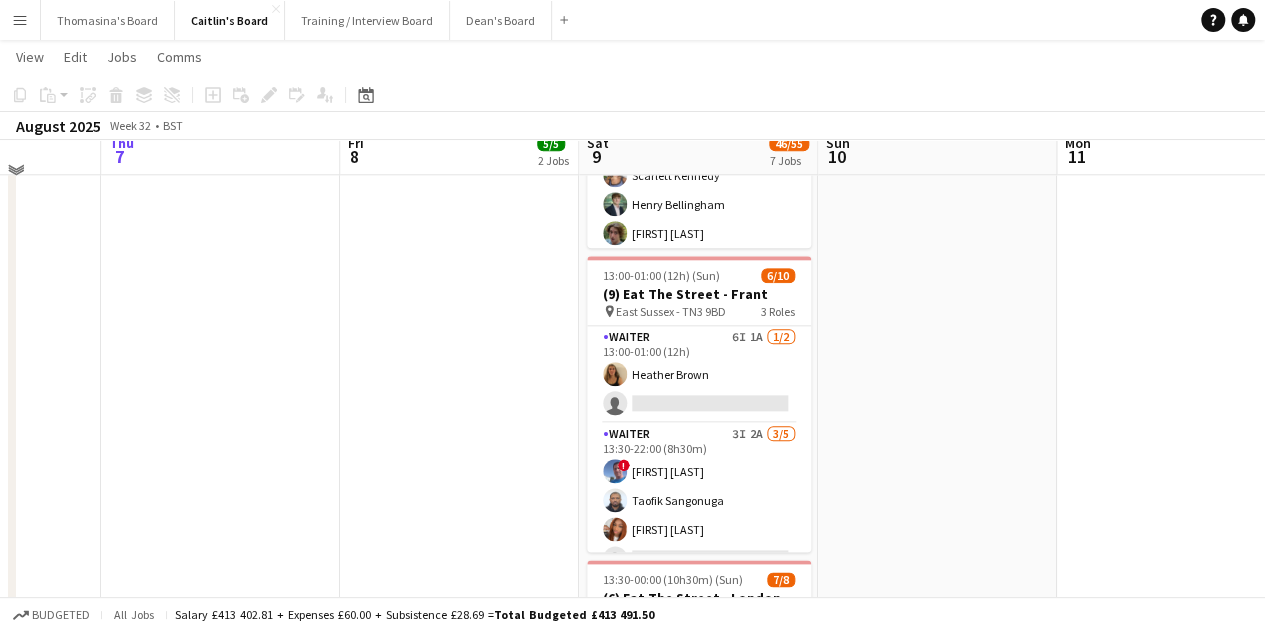 scroll, scrollTop: 1000, scrollLeft: 0, axis: vertical 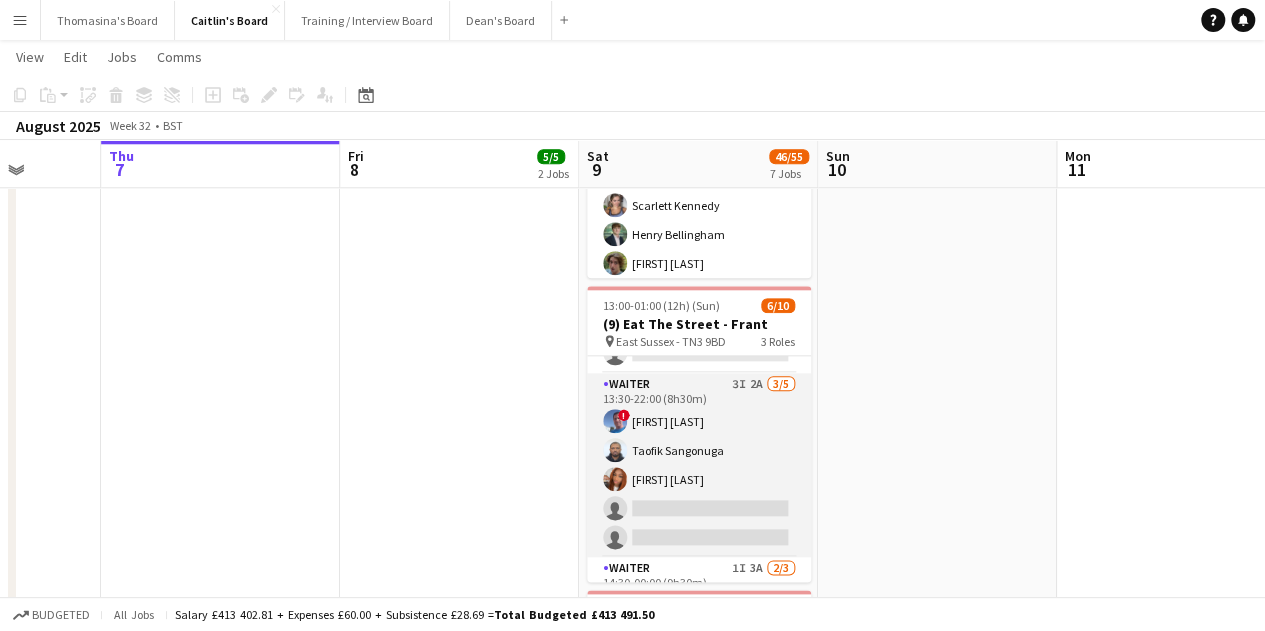 click on "Waiter   3I   2A   3/5   13:30-22:00 (8h30m)
! [FIRST] [LAST] [FIRST] [LAST] [FIRST] [LAST]
single-neutral-actions
single-neutral-actions" at bounding box center [699, 465] 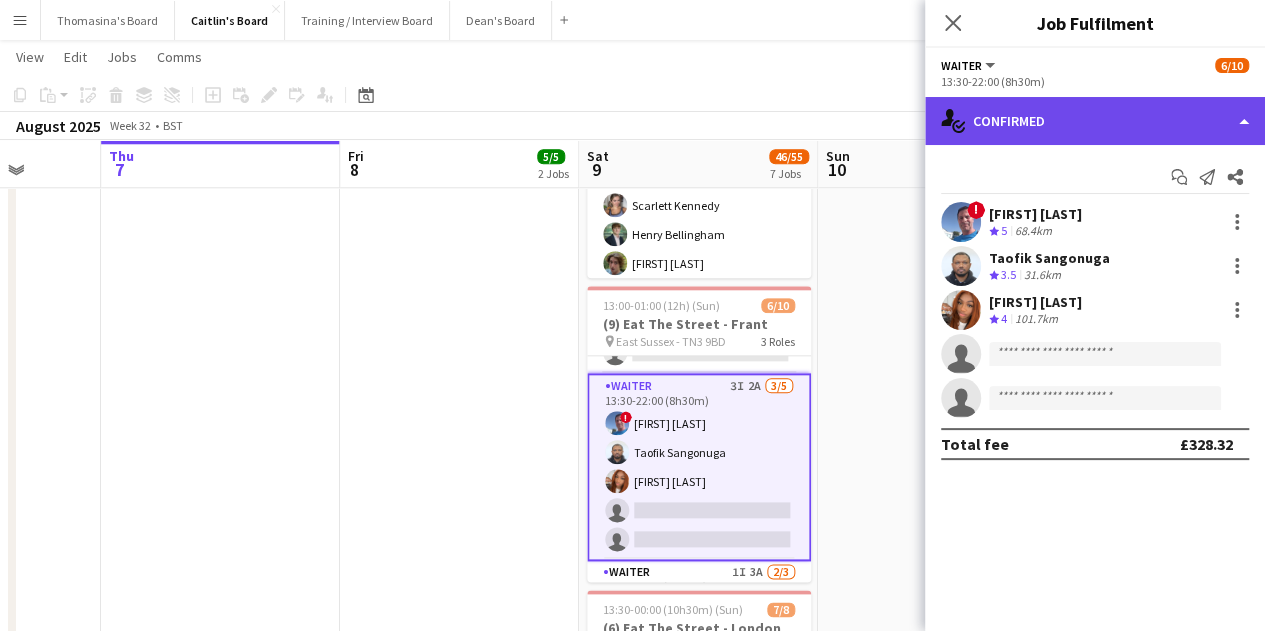 click on "single-neutral-actions-check-2
Confirmed" 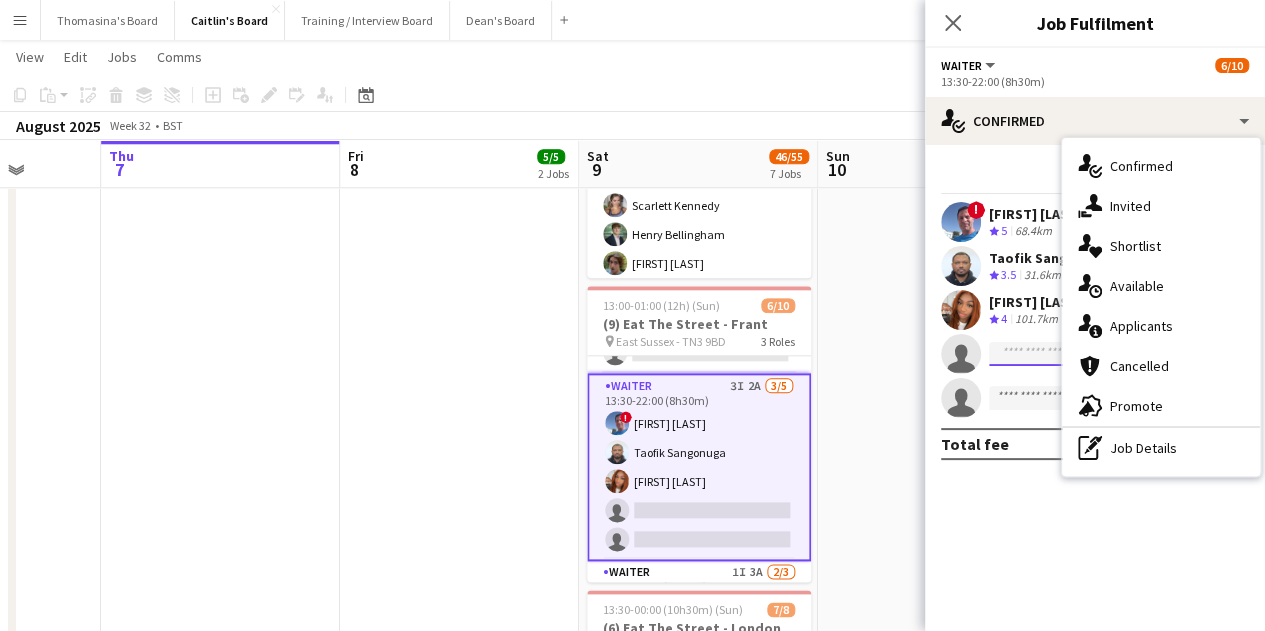 click 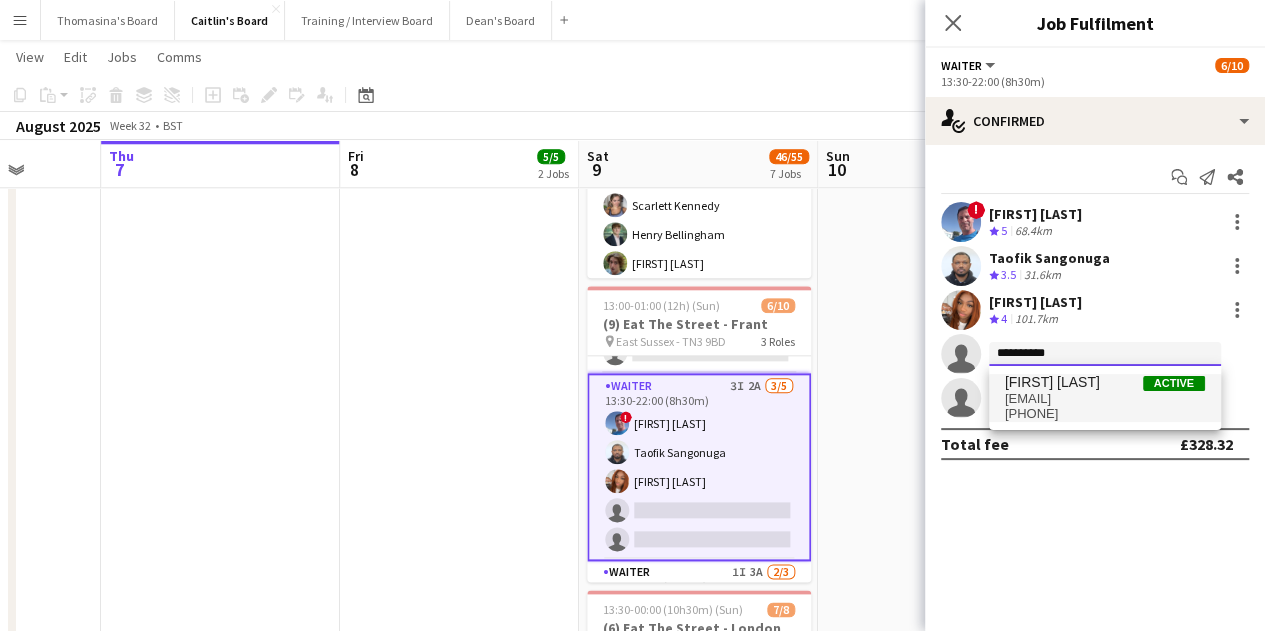 type on "**********" 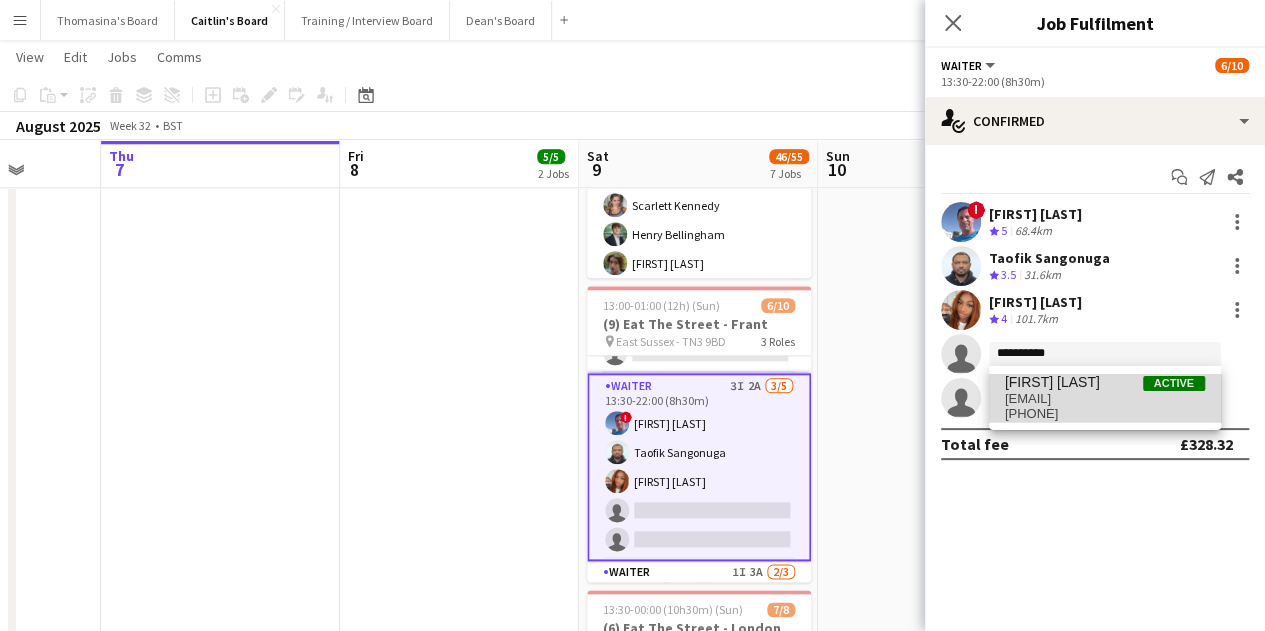 click on "[EMAIL]" at bounding box center [1105, 399] 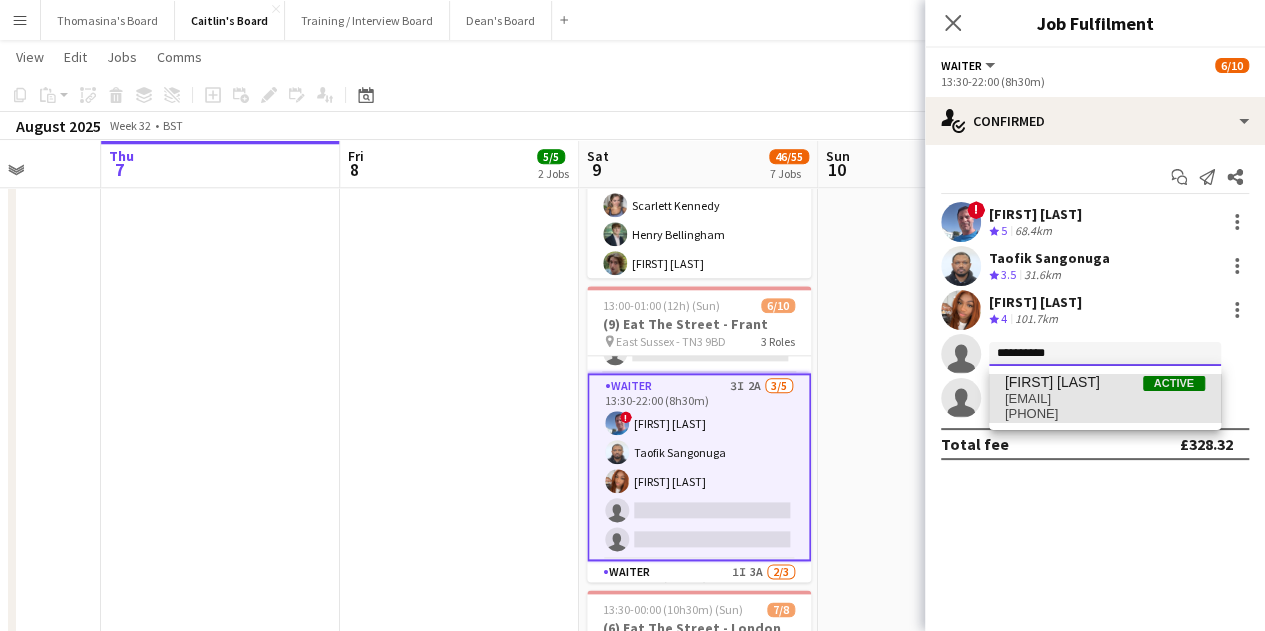 type 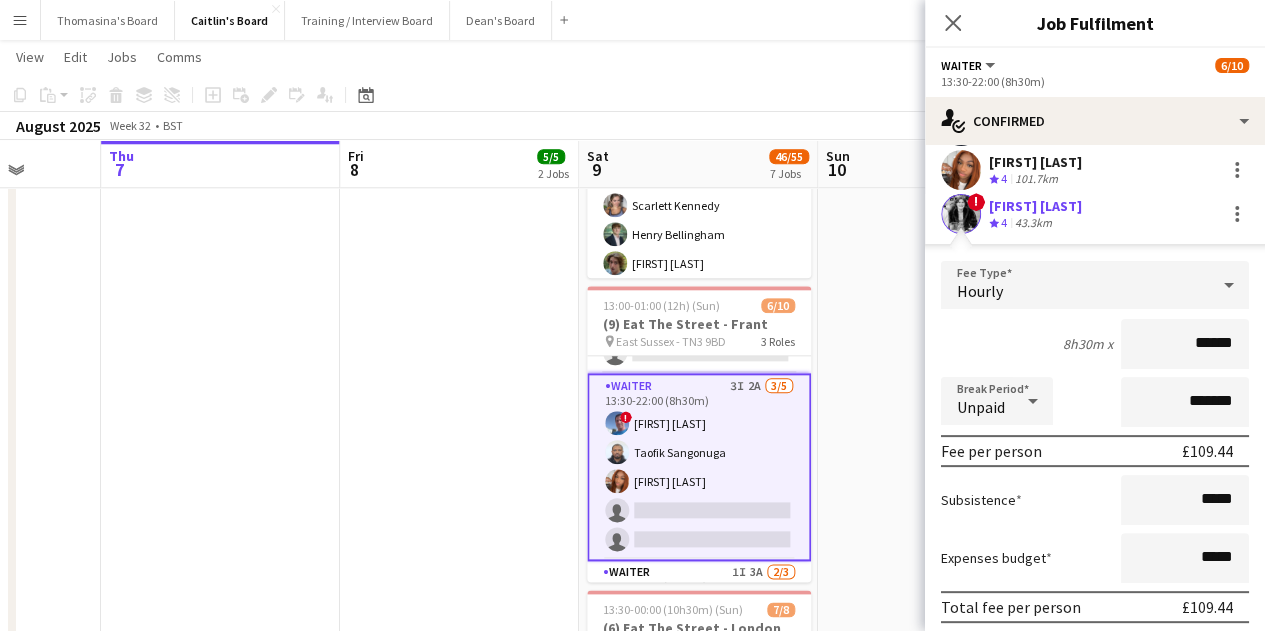 scroll, scrollTop: 200, scrollLeft: 0, axis: vertical 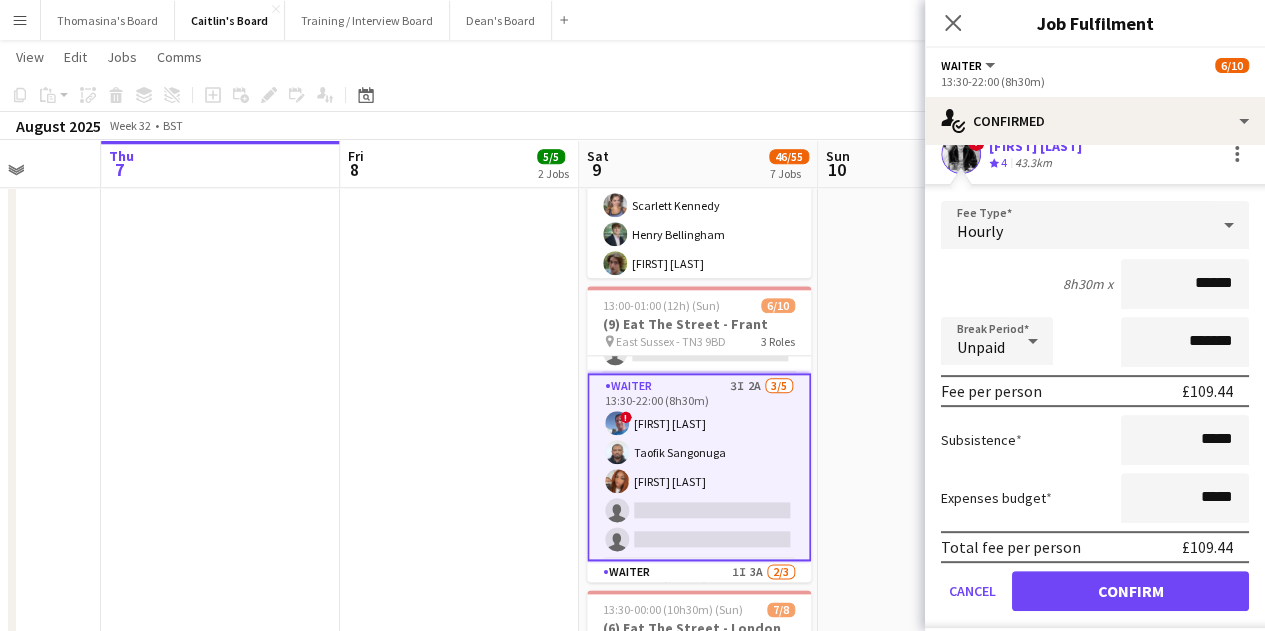 click on "Fee Type  Hourly  8h30m x  ******  Break Period  Unpaid *******  Fee per person   £109.44   Subsistence  *****  Expenses budget  *****  Total fee per person   £109.44   Cancel   Confirm" at bounding box center (1095, 414) 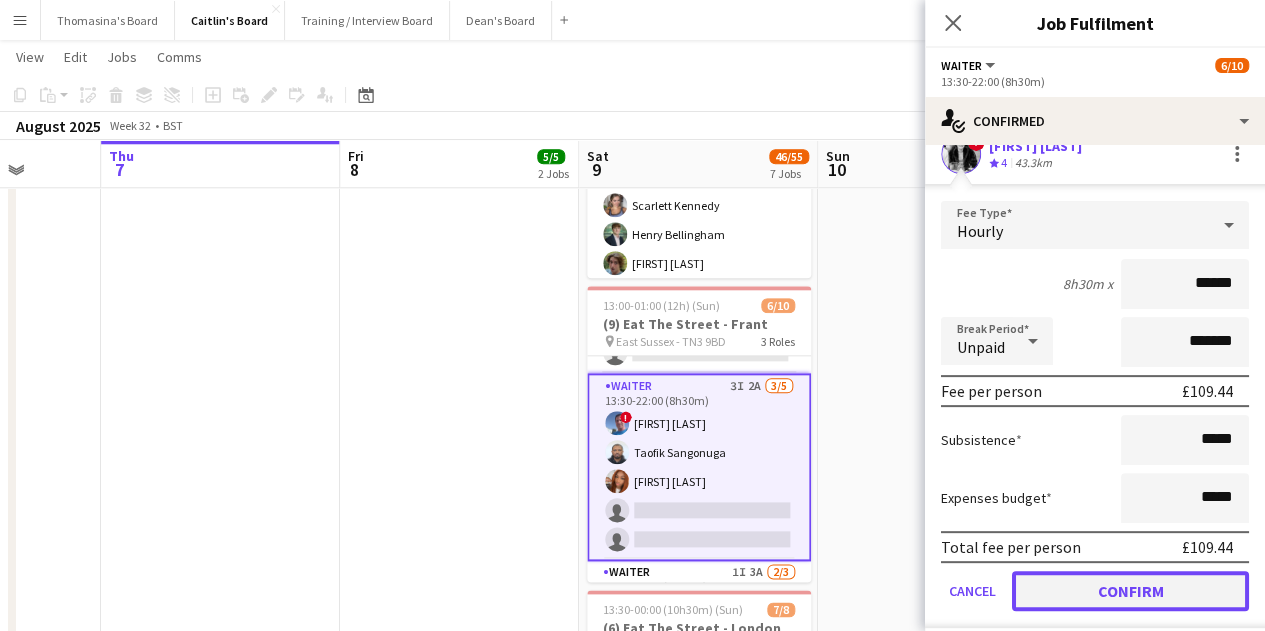 click on "Confirm" at bounding box center [1130, 591] 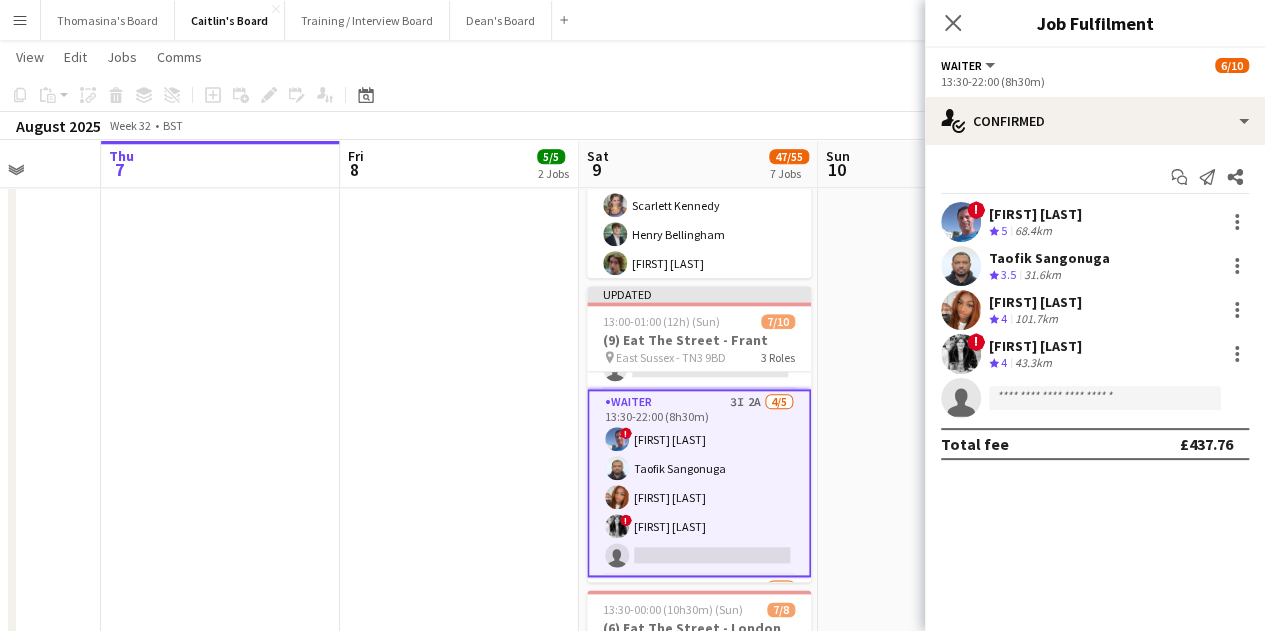 scroll, scrollTop: 0, scrollLeft: 0, axis: both 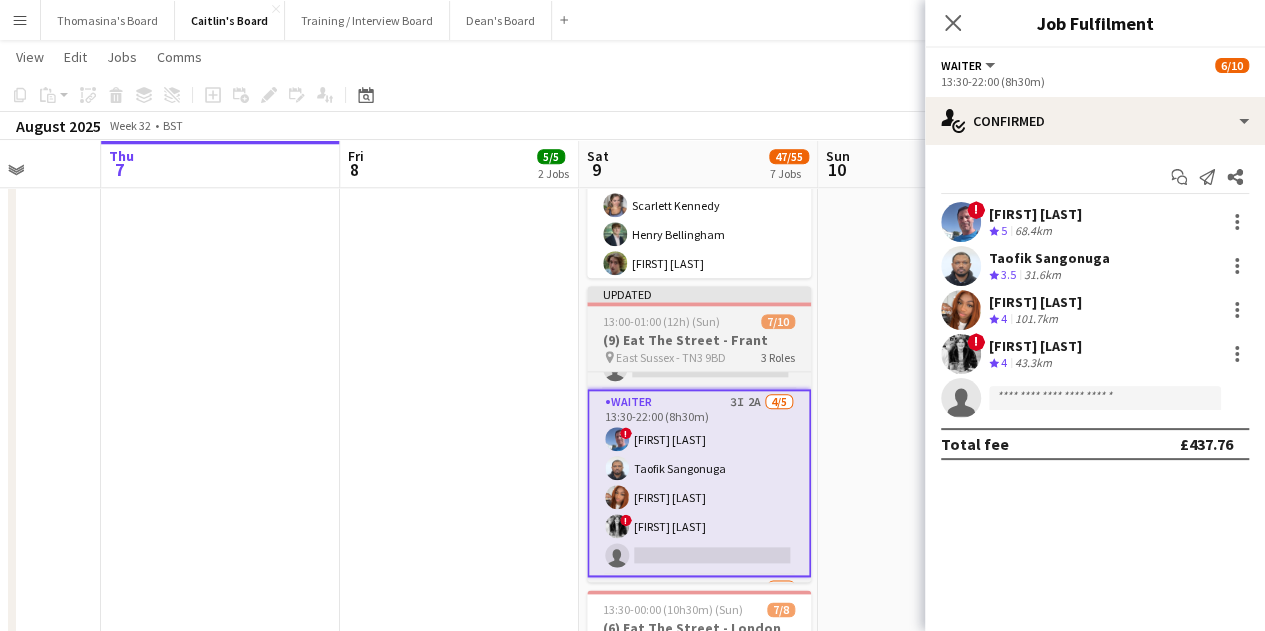 click on "(9) Eat The Street - Frant" at bounding box center (699, 340) 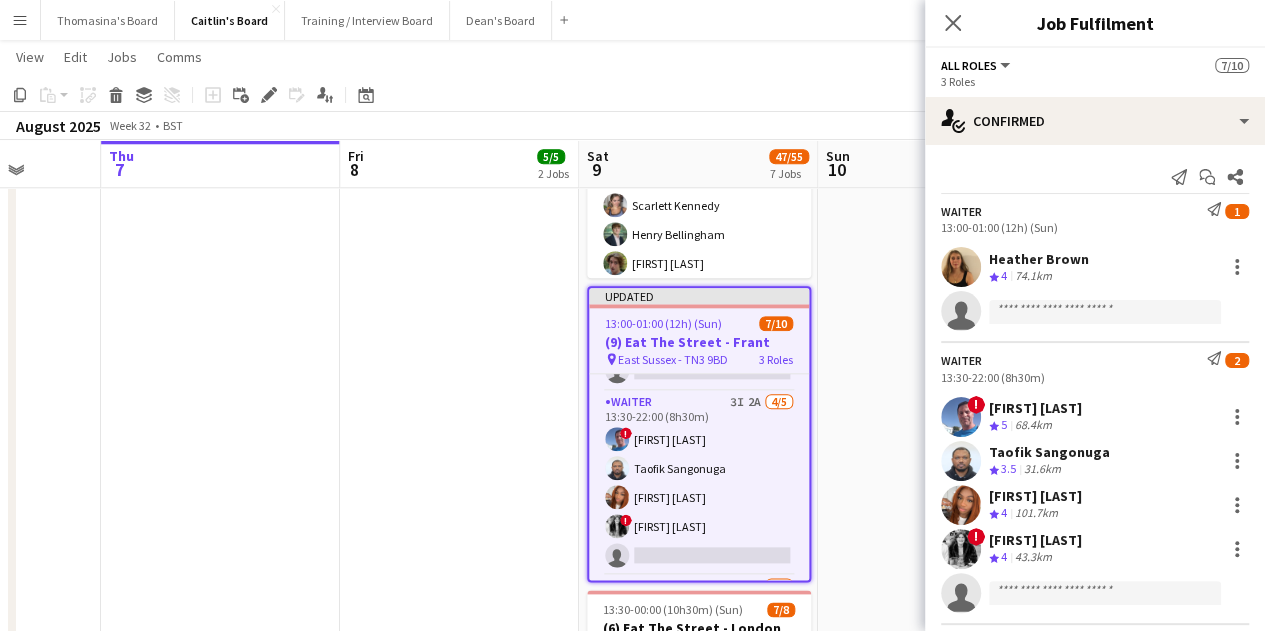 scroll, scrollTop: 0, scrollLeft: 622, axis: horizontal 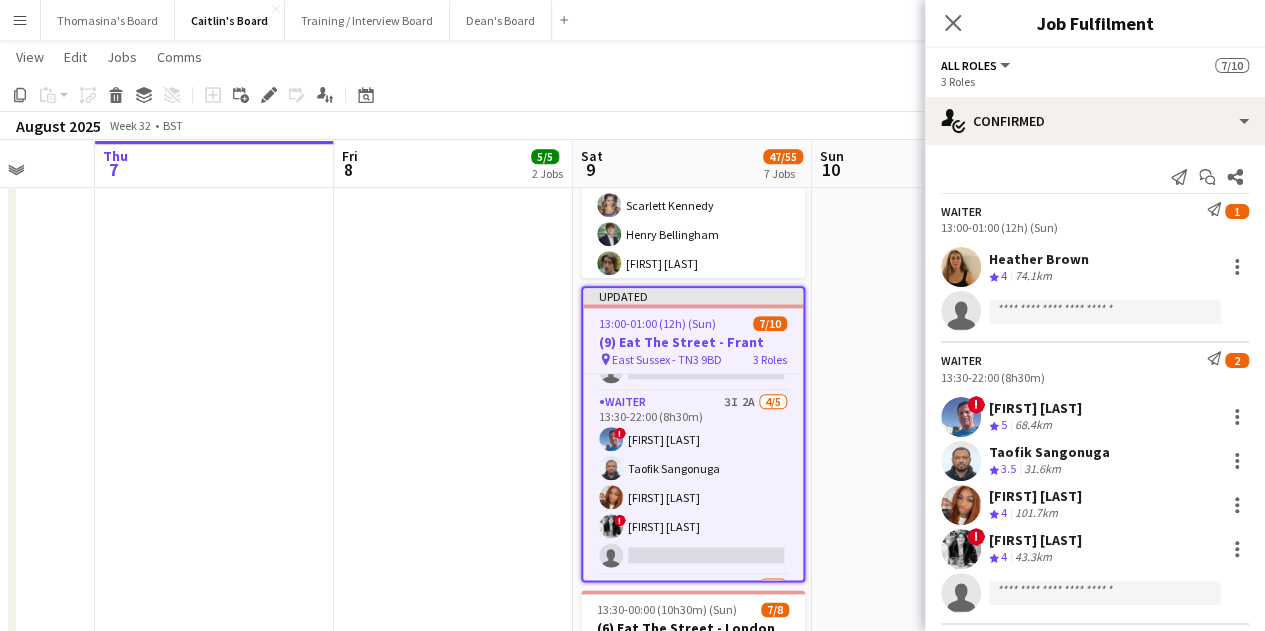 click on "Mon   4   Tue   5   Wed   6   Thu   7   Fri   8   5/5   2 Jobs   Sat   9   47/55   7 Jobs   Sun   10   Mon   11   Tue   12   Wed   13   Thu   14   2/2   1 Job      11:00-21:30 (10h30m)    4/4   Lettice Events - Cowdray House
pin
Cowdray House, [POSTAL_CODE]   1 Role   Waiter   4/4   11:00-21:30 (10h30m)
[FIRST] [LAST] ! [FIRST] [LAST] ! [FIRST] [LAST] [FIRST] [LAST]     17:00-23:00 (6h)    1/1   BOH Kitchen Porter
pin
Ascot Racecourse - [POSTAL_CODE]   1 Role   Kitchen Porter   1/1   17:00-23:00 (6h)
[FIRST] [LAST]     07:00-22:00 (15h)    2/3   (3) Ascot Racecourse - Shergar Cup 🏇🏼
pin
Ascot, [POSTAL_CODE]   3 Roles   Bar Manager - Dubai Millennium Bar   1/1   07:00-20:00 (13h)
! [FIRST] [LAST]  Bar Manger - Galileo   1/1   07:00-20:00 (13h)
[FIRST] [LAST]  ASC Bar Manager - SCA Sagaro   0/1   15:30-22:00 (6h30m)
single-neutral-actions
07:30-18:00 (10h30m)   pin" at bounding box center [632, 339] 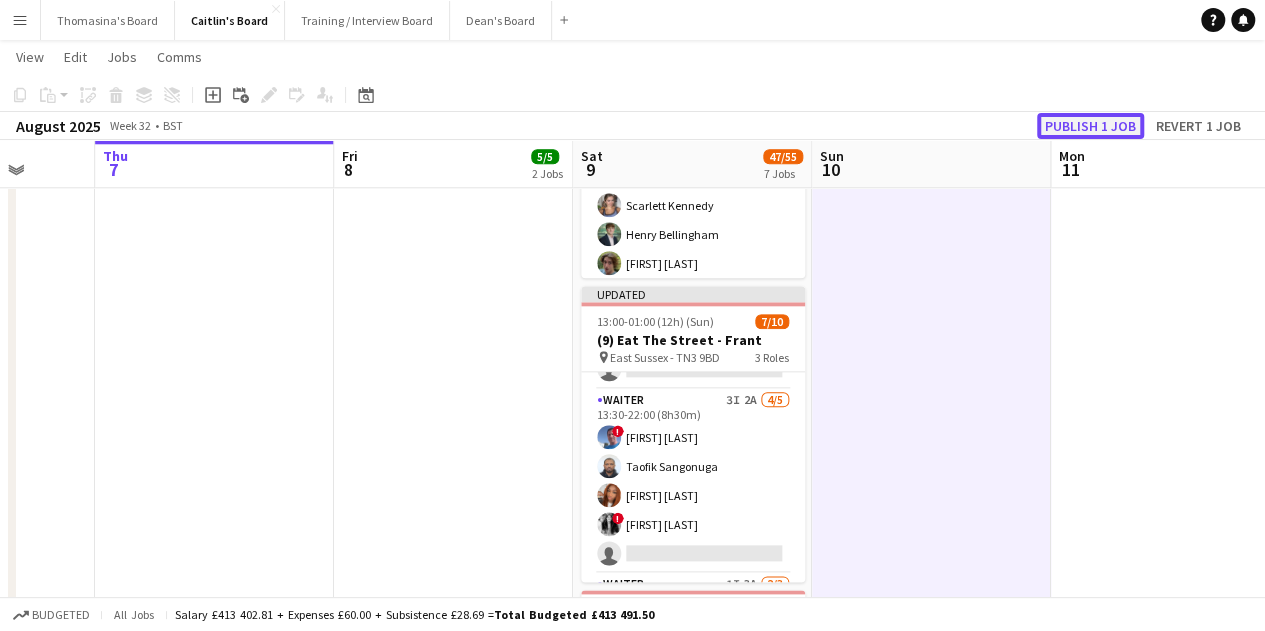 click on "Publish 1 job" 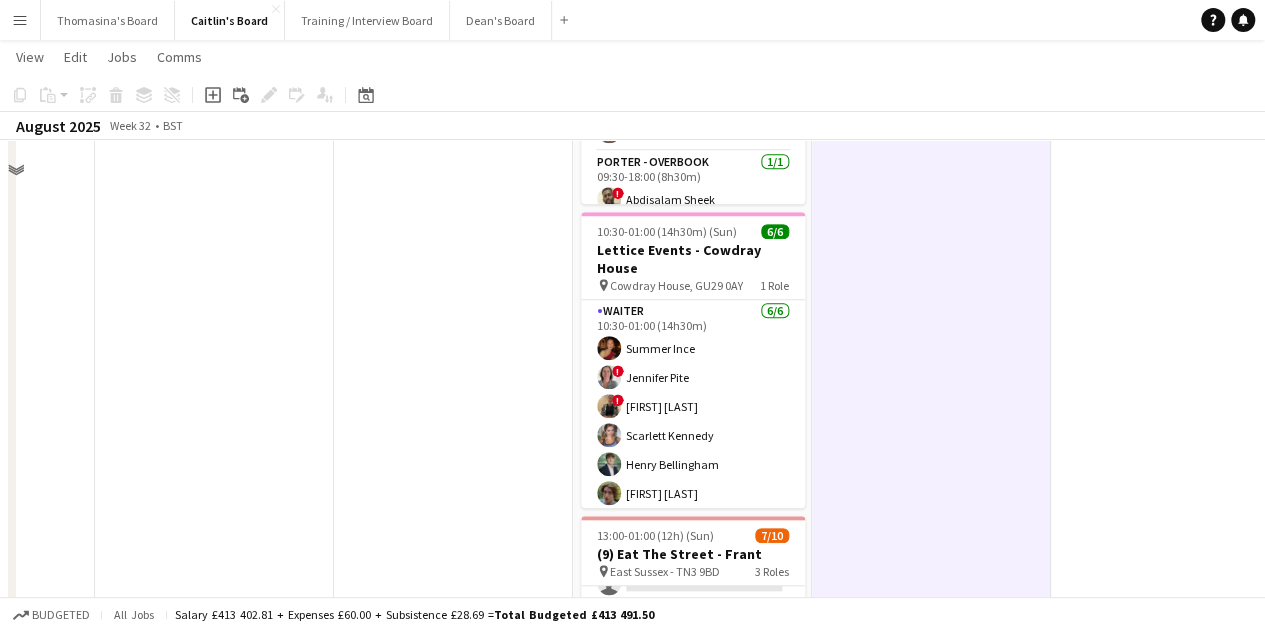 scroll, scrollTop: 700, scrollLeft: 0, axis: vertical 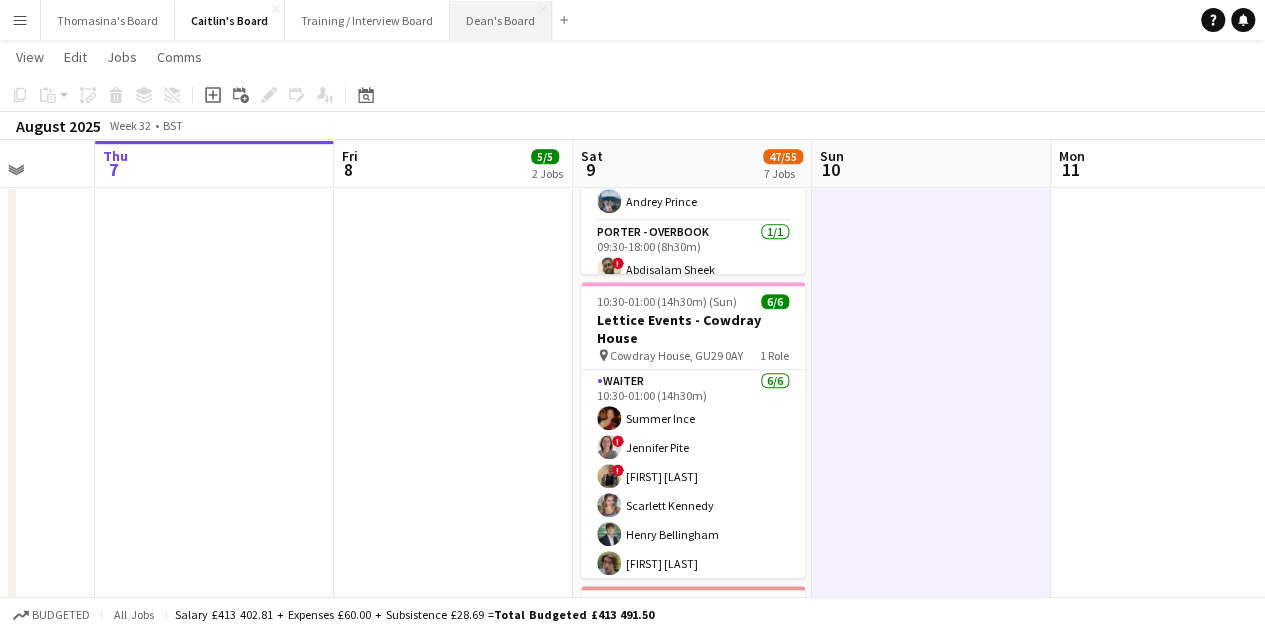 click on "Dean's Board
Close" at bounding box center (501, 20) 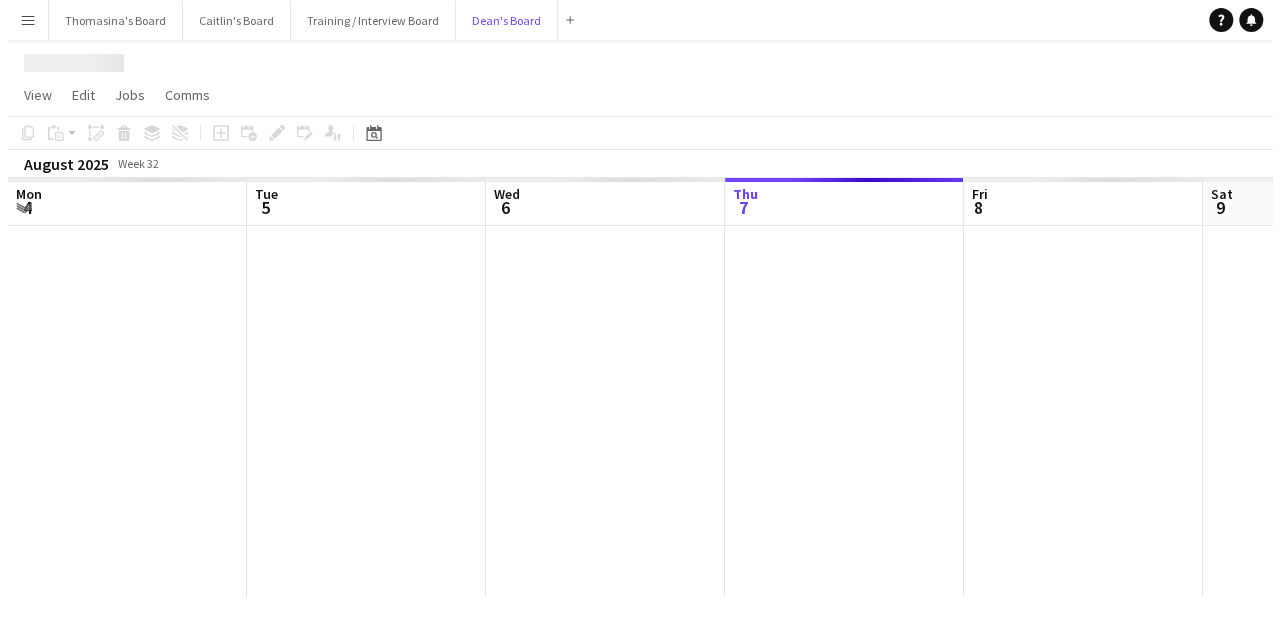 scroll, scrollTop: 0, scrollLeft: 0, axis: both 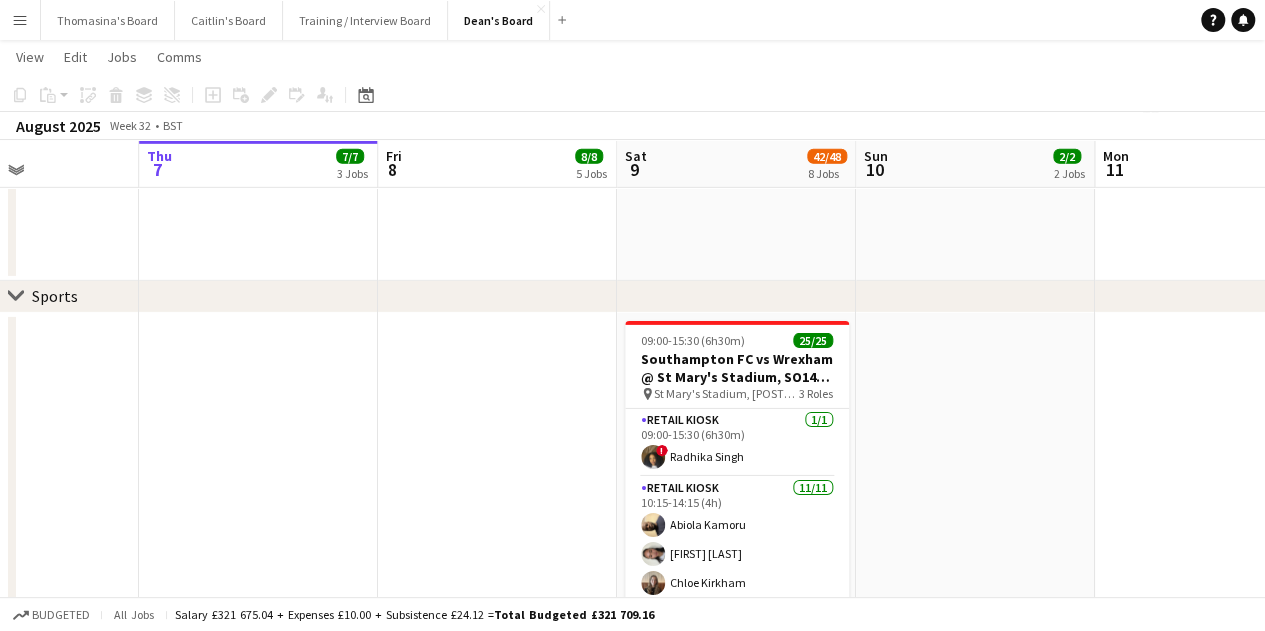drag, startPoint x: 994, startPoint y: 464, endPoint x: 902, endPoint y: 471, distance: 92.26592 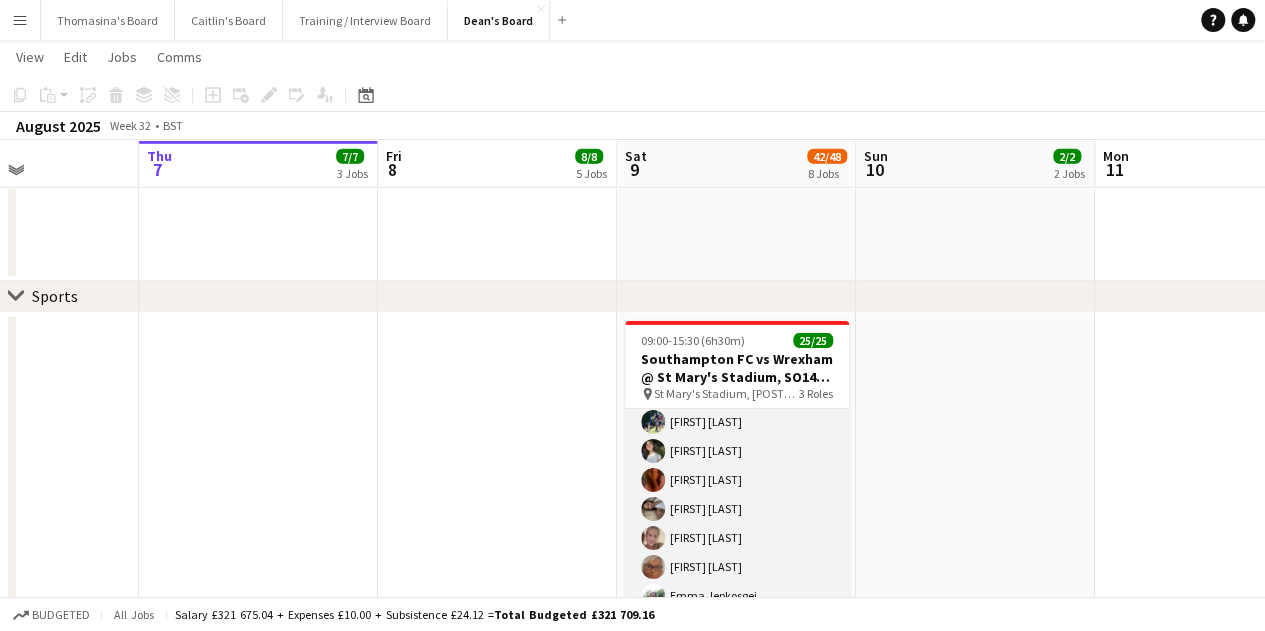 scroll, scrollTop: 639, scrollLeft: 0, axis: vertical 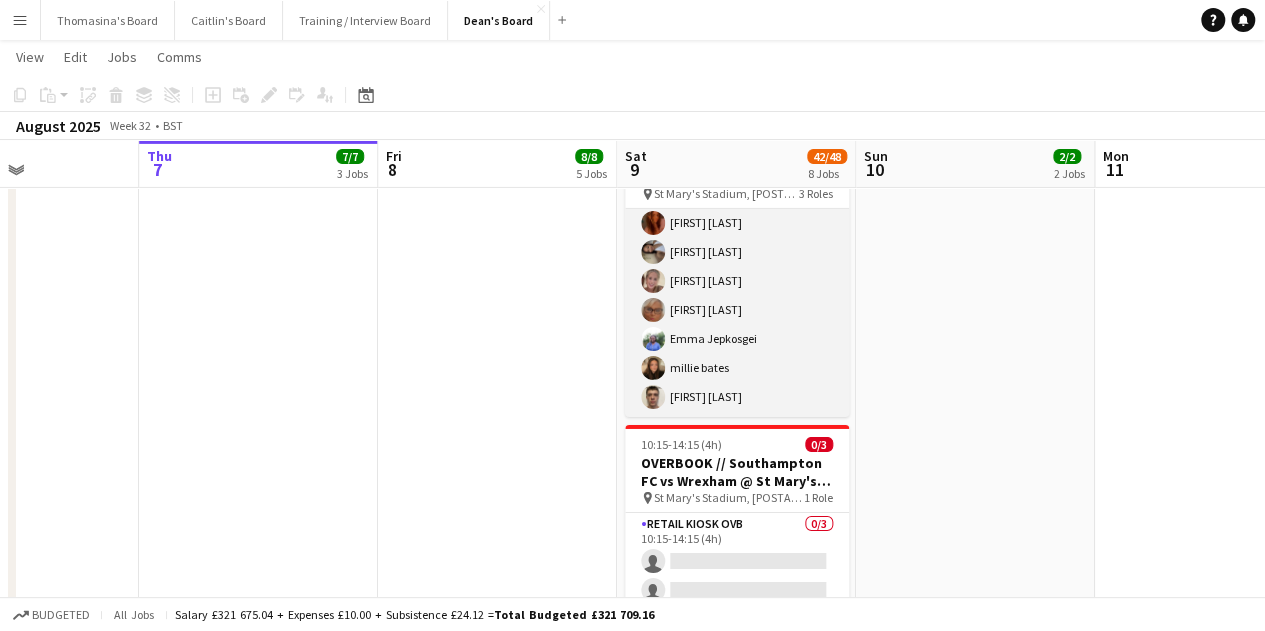 click on "Retail Kiosk    13/13   10:30-14:30 (4h)
[FIRST] [LAST] [FIRST] [LAST] [FIRST] [LAST] [FIRST] [LAST] ! [FIRST] [LAST] [FIRST] [LAST] [FIRST] [LAST] [FIRST] [LAST] [FIRST] [LAST] [FIRST] [LAST] [FIRST] [LAST] [FIRST] [LAST] [FIRST] [LAST] [FIRST] [LAST] [FIRST] [LAST] [FIRST] [LAST] [FIRST] [LAST] [FIRST] [LAST] [FIRST] [LAST] [FIRST] [LAST] [FIRST] [LAST]" at bounding box center [737, 209] 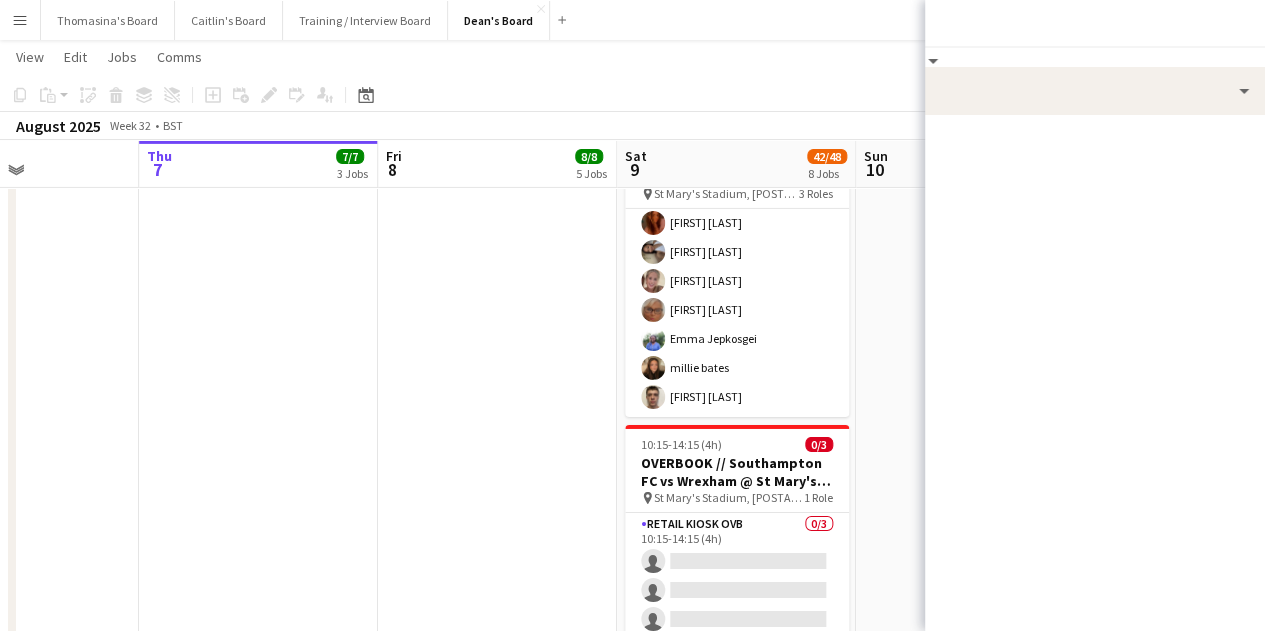 scroll, scrollTop: 641, scrollLeft: 0, axis: vertical 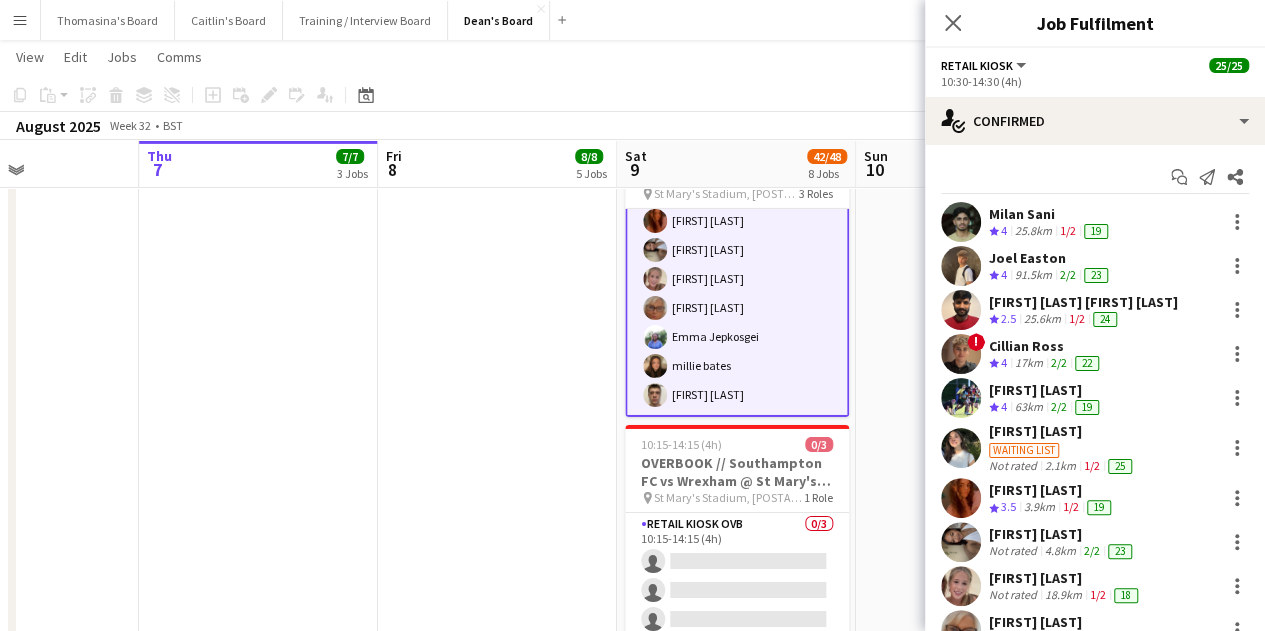 click at bounding box center [975, 772] 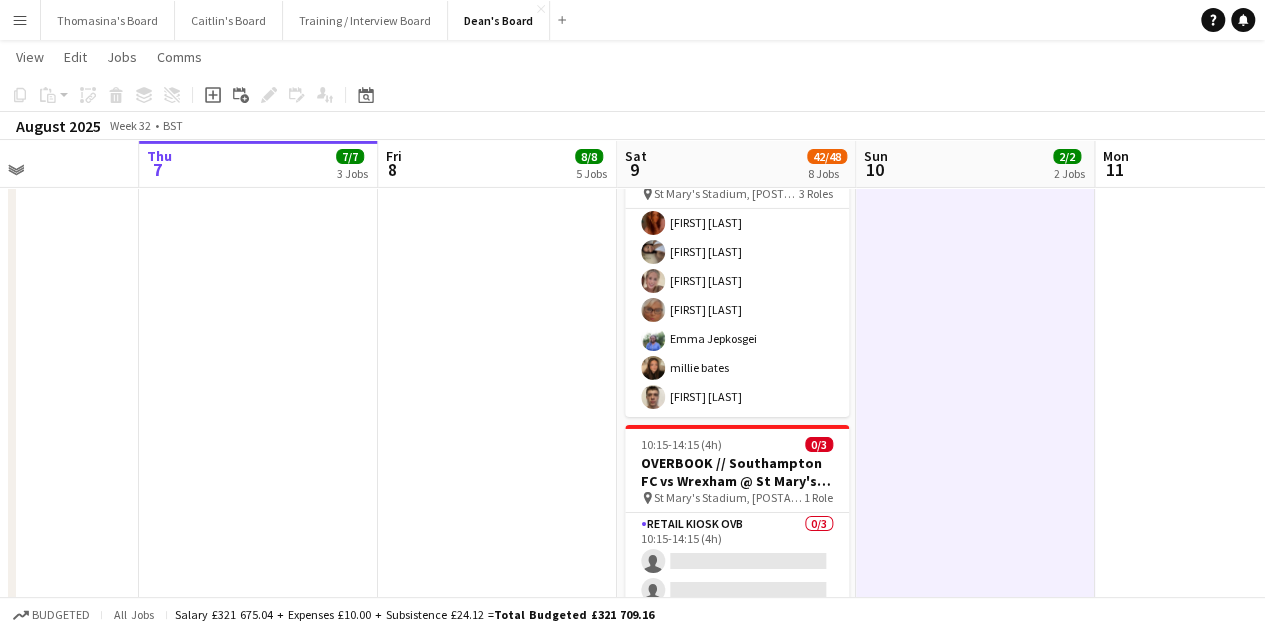 scroll, scrollTop: 0, scrollLeft: 580, axis: horizontal 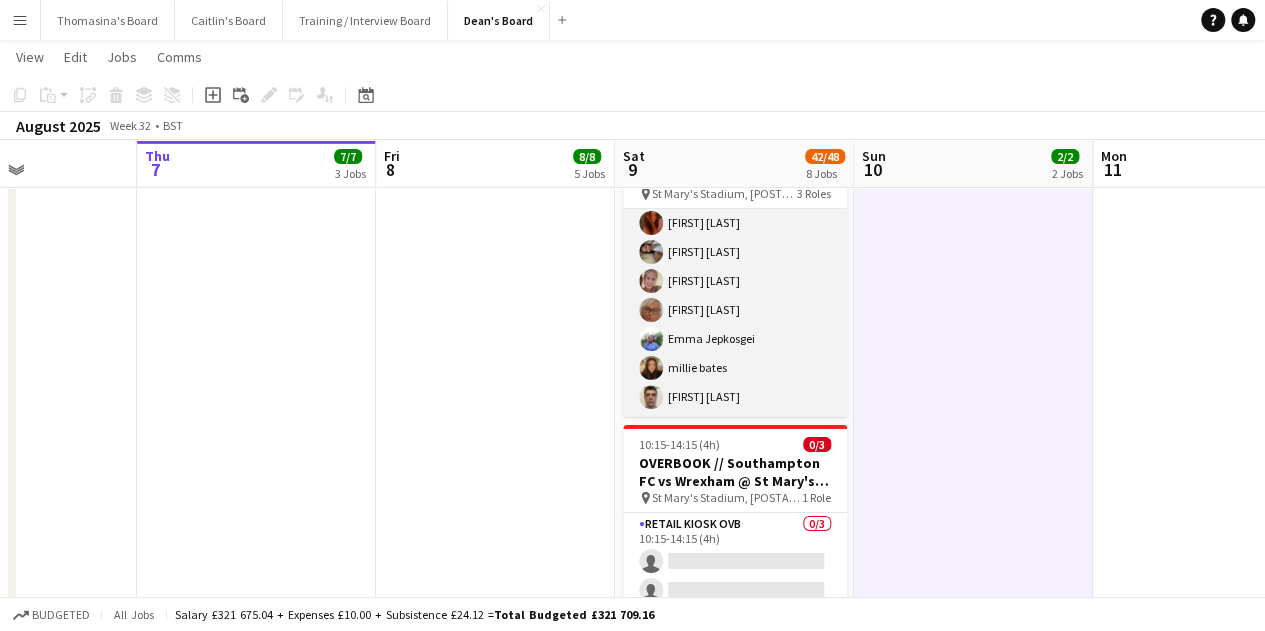 click on "Retail Kiosk    13/13   10:30-14:30 (4h)
[FIRST] [LAST] [FIRST] [LAST] [FIRST] [LAST] [FIRST] [LAST] ! [FIRST] [LAST] [FIRST] [LAST] [FIRST] [LAST] [FIRST] [LAST] [FIRST] [LAST] [FIRST] [LAST] [FIRST] [LAST] [FIRST] [LAST] [FIRST] [LAST] [FIRST] [LAST] [FIRST] [LAST] [FIRST] [LAST] [FIRST] [LAST] [FIRST] [LAST] [FIRST] [LAST] [FIRST] [LAST] [FIRST] [LAST]" at bounding box center (735, 209) 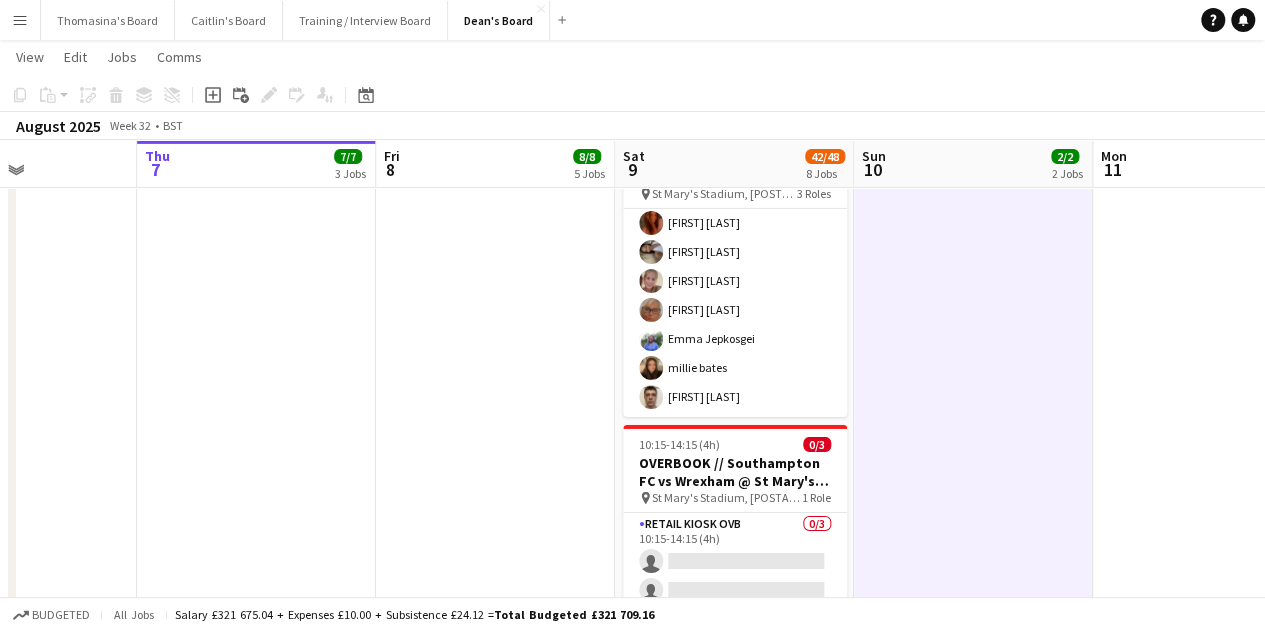 scroll, scrollTop: 641, scrollLeft: 0, axis: vertical 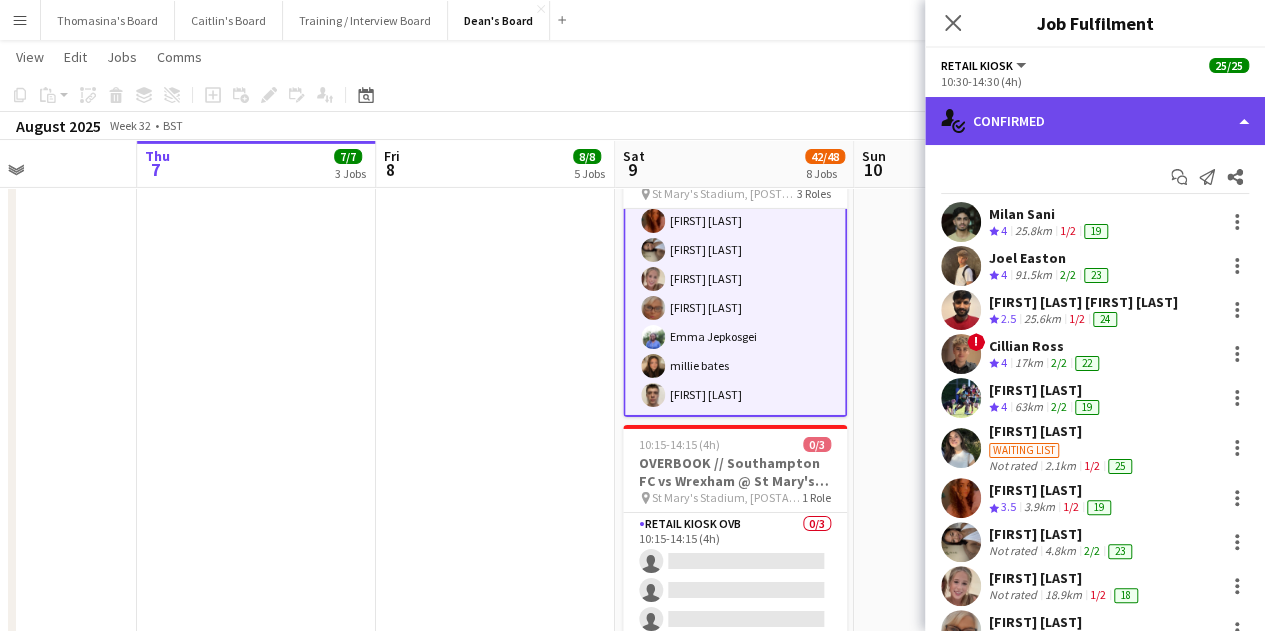 click on "single-neutral-actions-check-2
Confirmed" 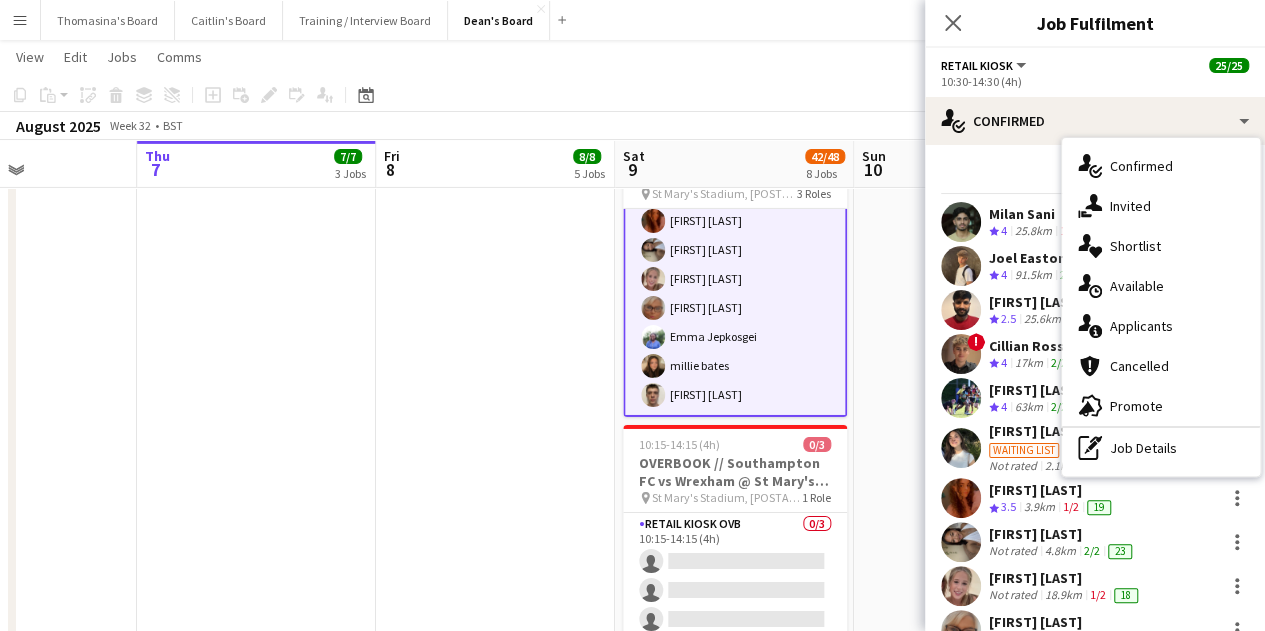 click on "09:00-15:30 (6h30m)    25/25   Southampton FC vs Wrexham @ St Mary's Stadium, [POSTAL_CODE]
pin
St Mary's Stadium, [POSTAL_CODE]   3 Roles   Retail Kiosk    11/11   10:15-14:15 (4h)
! [FIRST] [LAST]  Retail Kiosk    13/13   10:30-14:30 (4h)
[FIRST] [LAST] [FIRST] [LAST] [FIRST] [LAST] [FIRST] [LAST] [FIRST] [LAST] [FIRST] [LAST] [FIRST] [LAST] [FIRST] [LAST] [FIRST] [LAST] [FIRST] [LAST] [FIRST] [LAST] [FIRST] [LAST] [FIRST] [LAST] [FIRST] [LAST] [FIRST] [LAST] [FIRST] [LAST]     10:15-14:15 (4h)    0/3   OVERBOOK // Southampton FC vs Wrexham @ St Mary's Stadium, [POSTAL_CODE]
pin
St Mary's Stadium, [POSTAL_CODE]   1 Role   Retail Kiosk OVB   0/3   10:15-14:15 (4h)
single-neutral-actions
single-neutral-actions" at bounding box center [734, 772] 